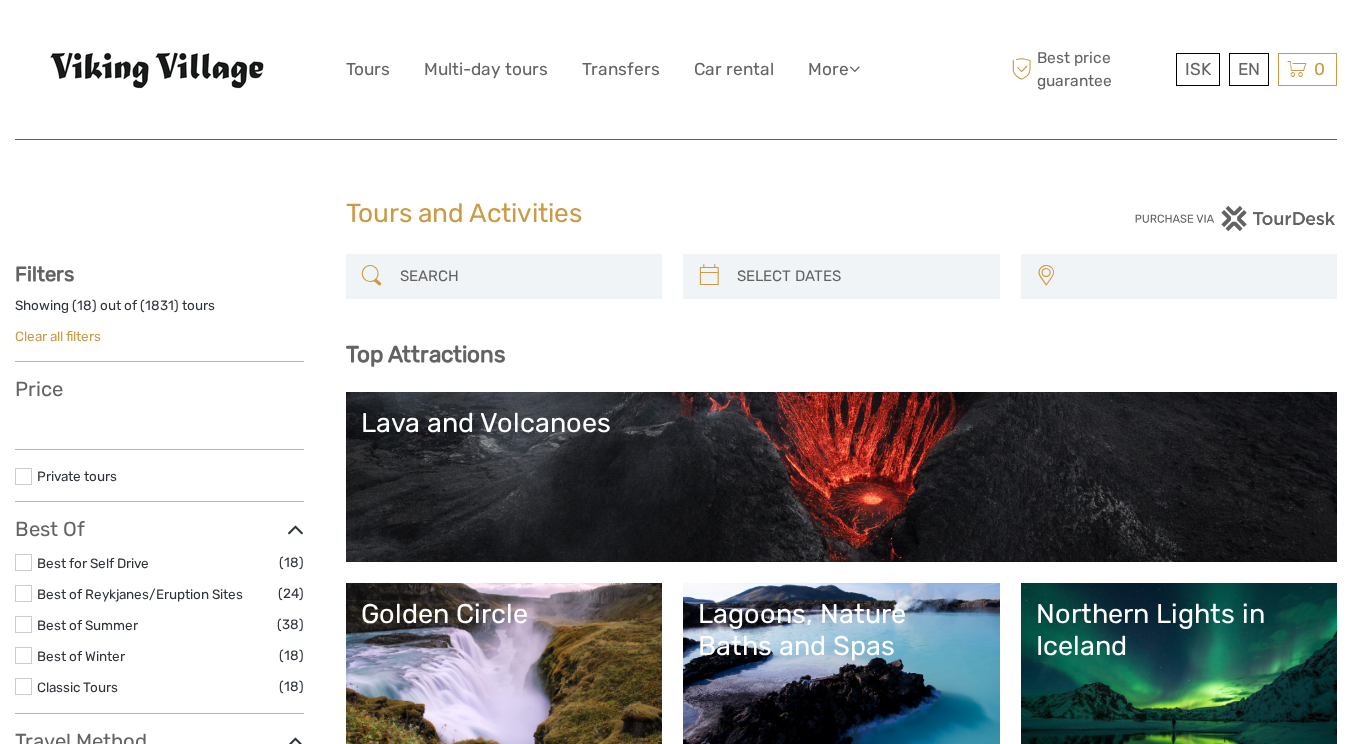 select 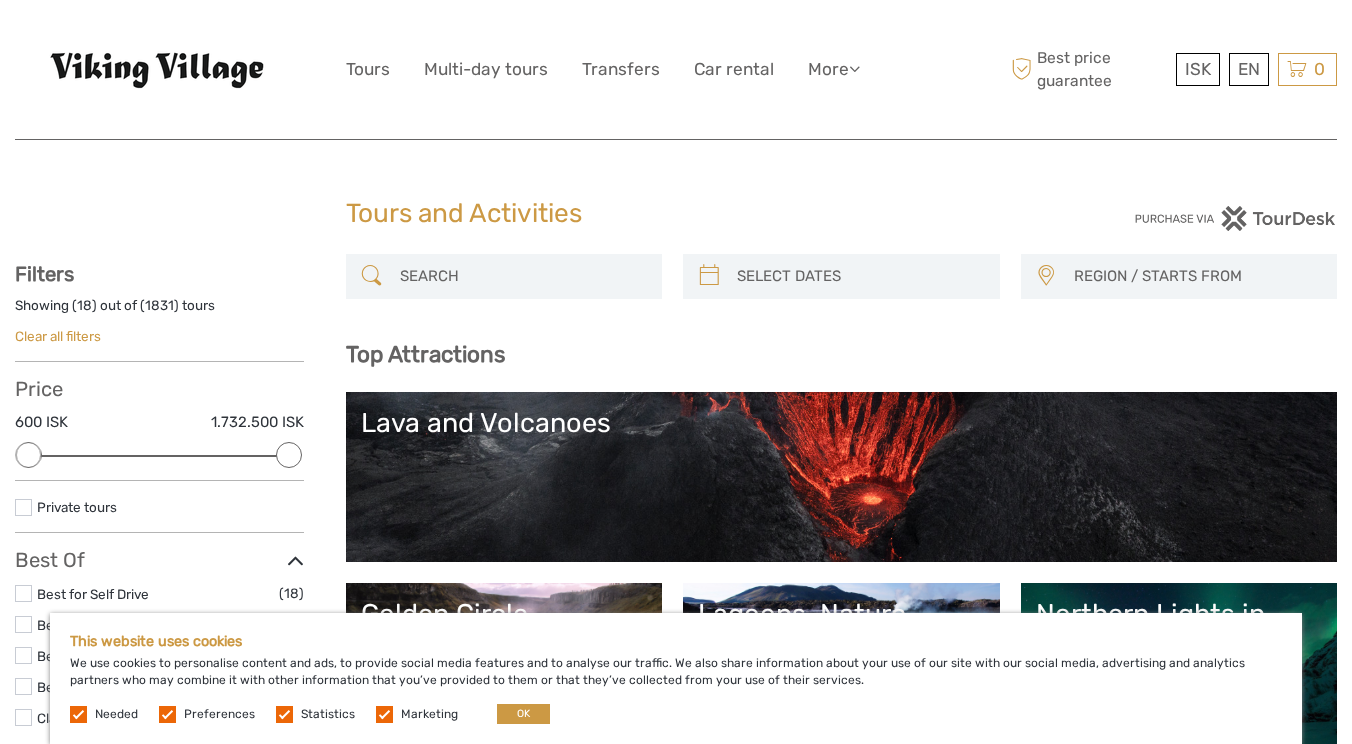 scroll, scrollTop: 0, scrollLeft: 0, axis: both 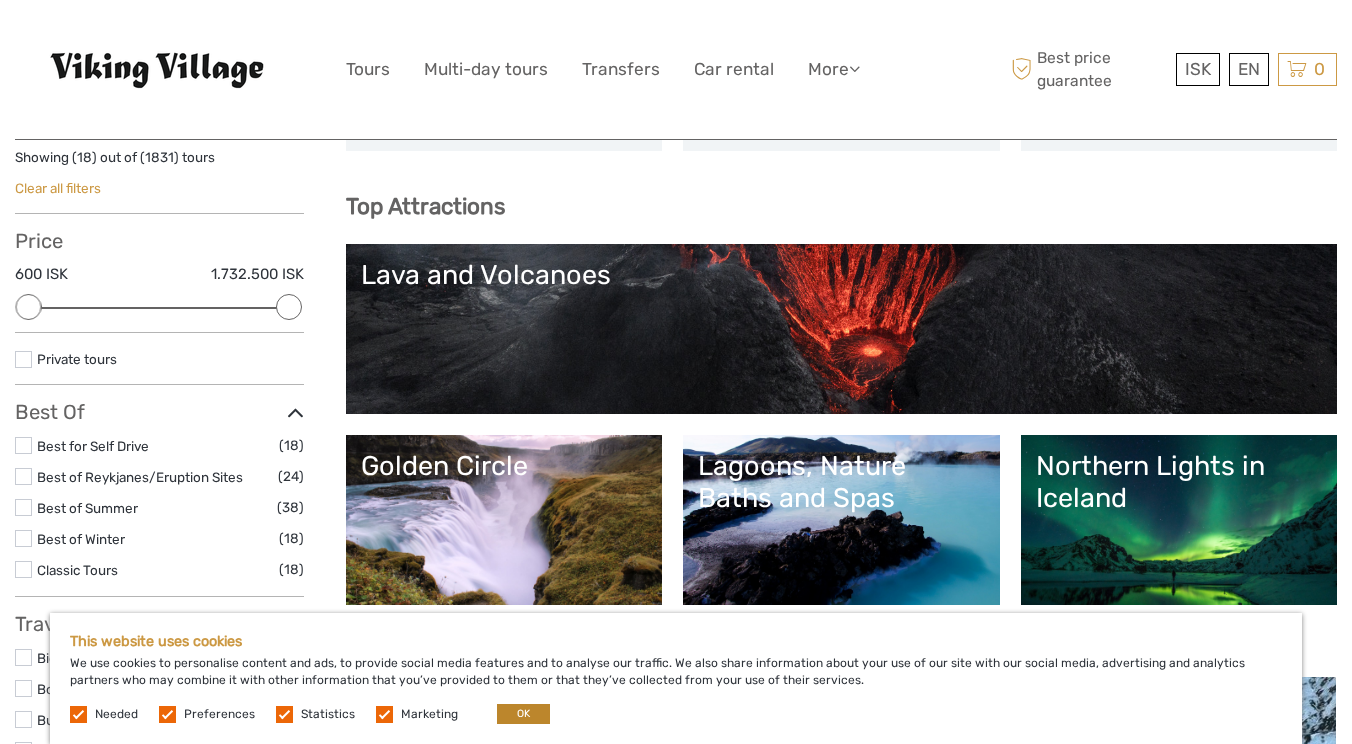 click on "OK" at bounding box center (523, 714) 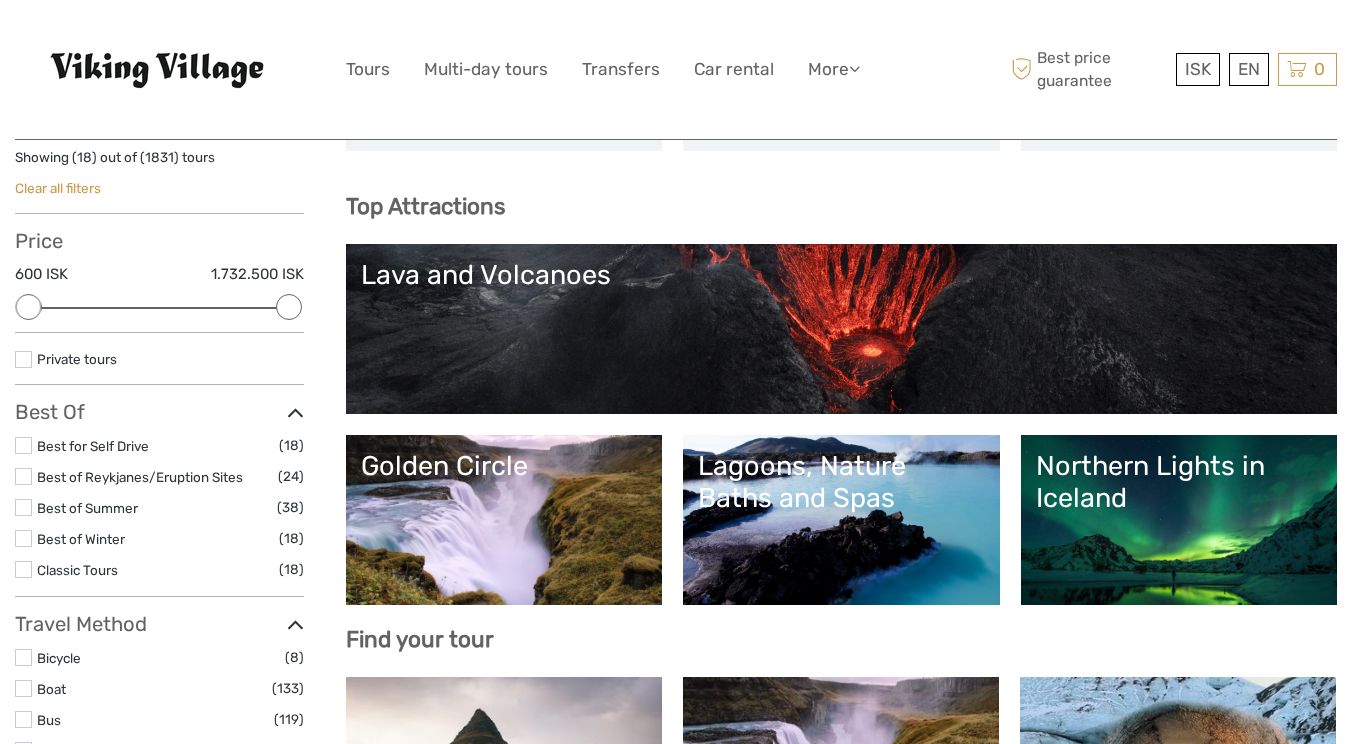 click on "Lava and Volcanoes" at bounding box center [842, 329] 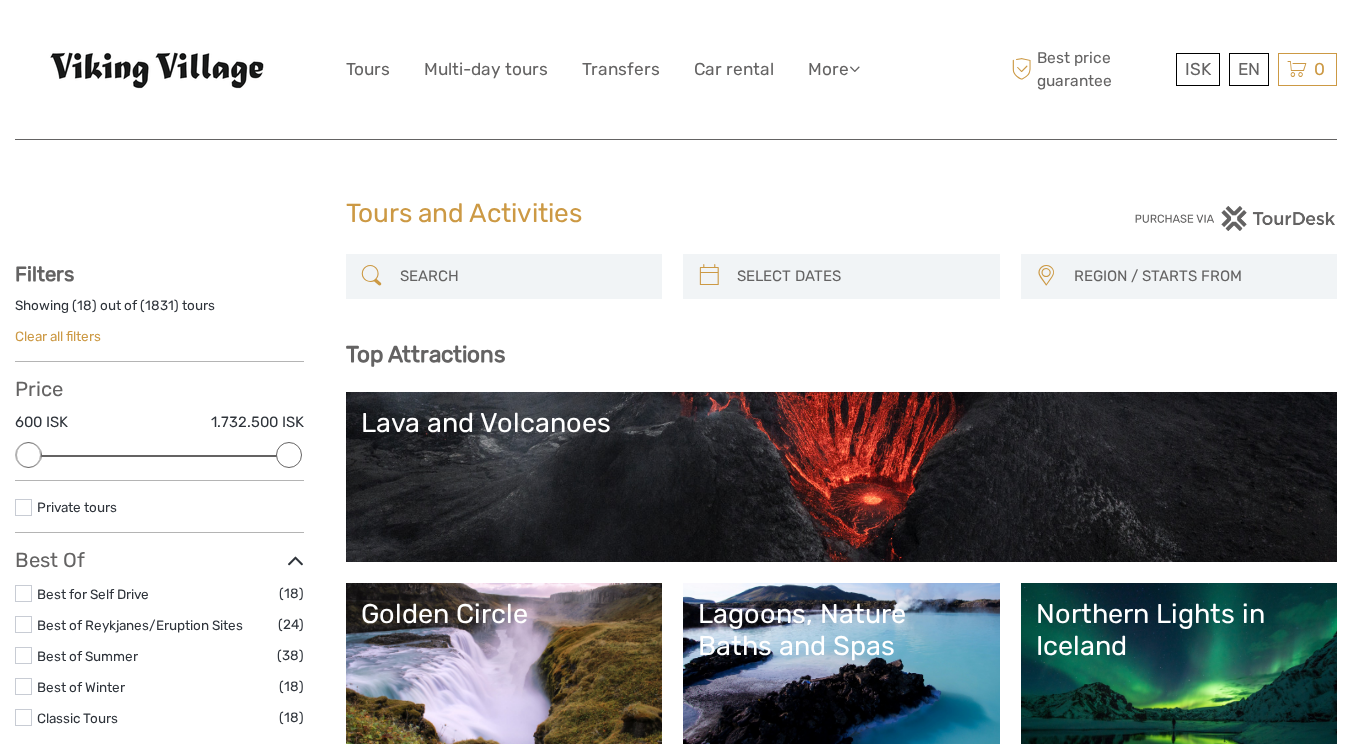scroll, scrollTop: 0, scrollLeft: 0, axis: both 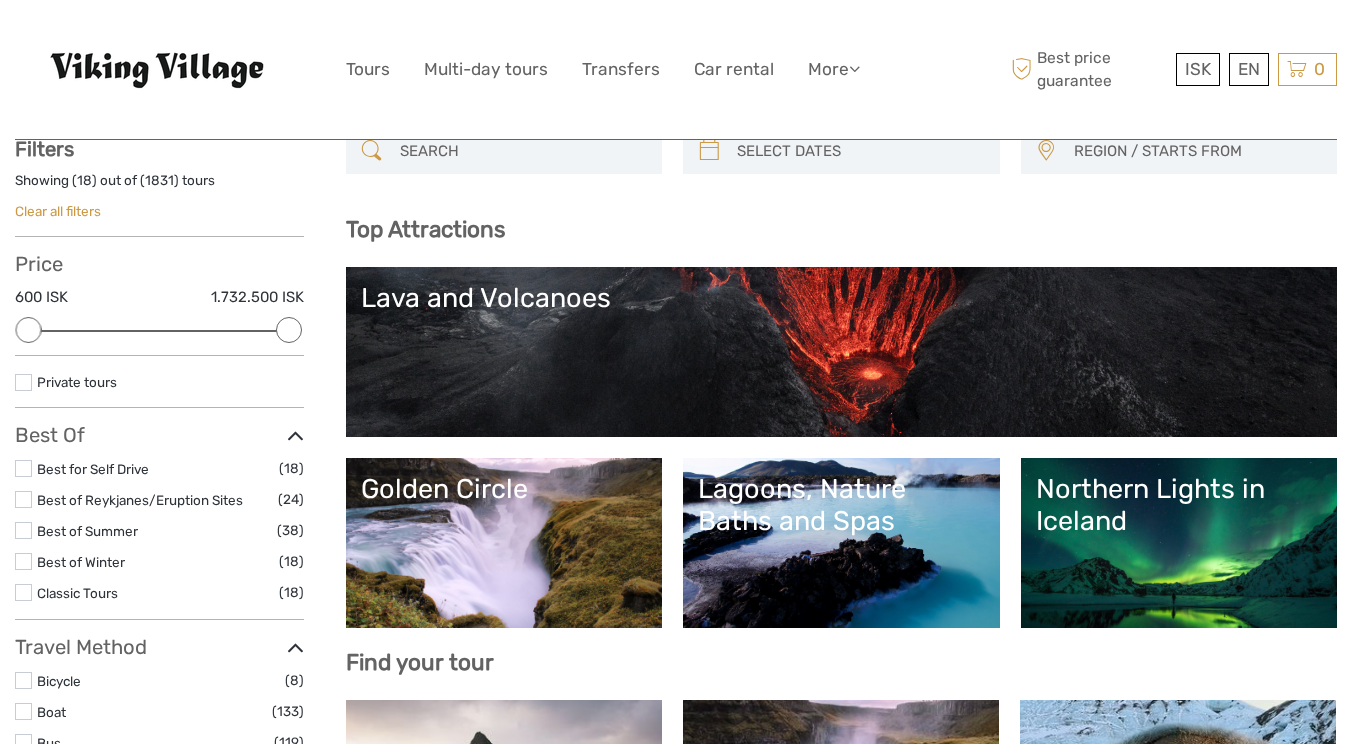 click on "Top Attractions" at bounding box center (842, 229) 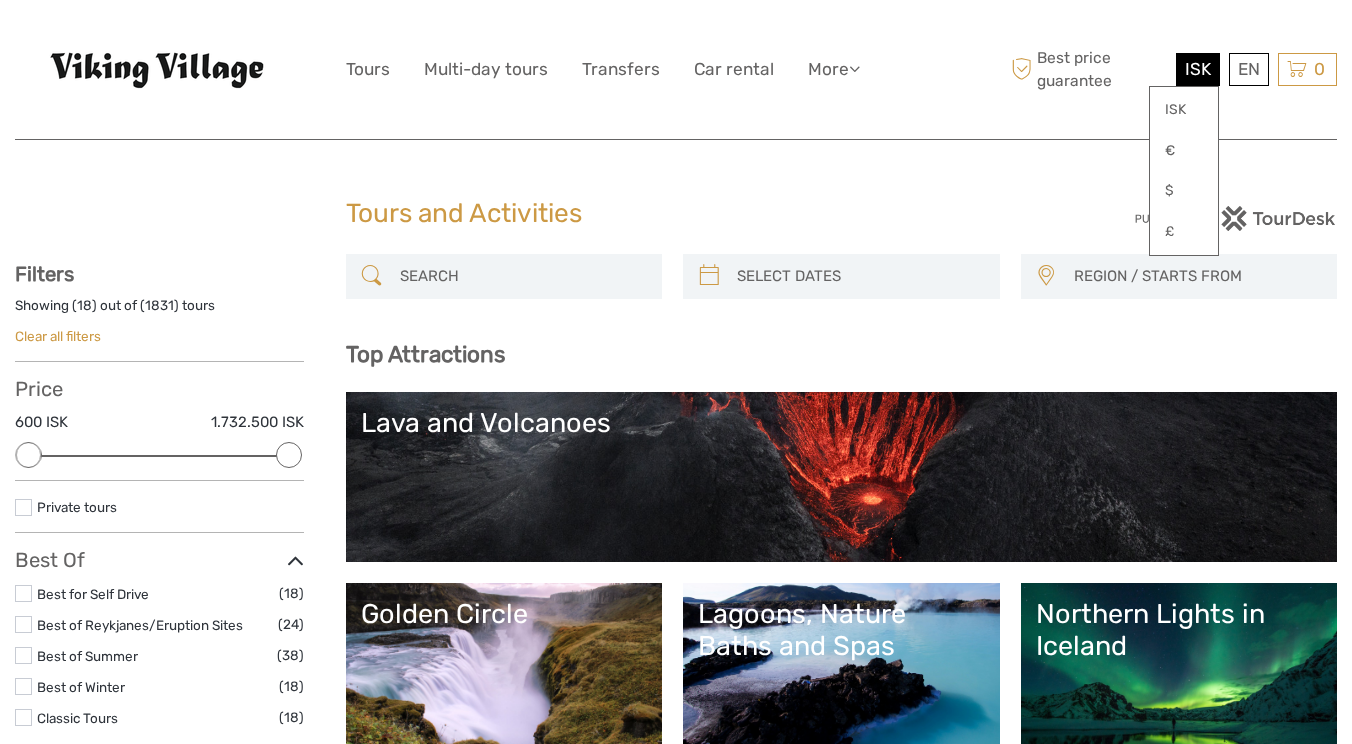 scroll, scrollTop: -1, scrollLeft: 0, axis: vertical 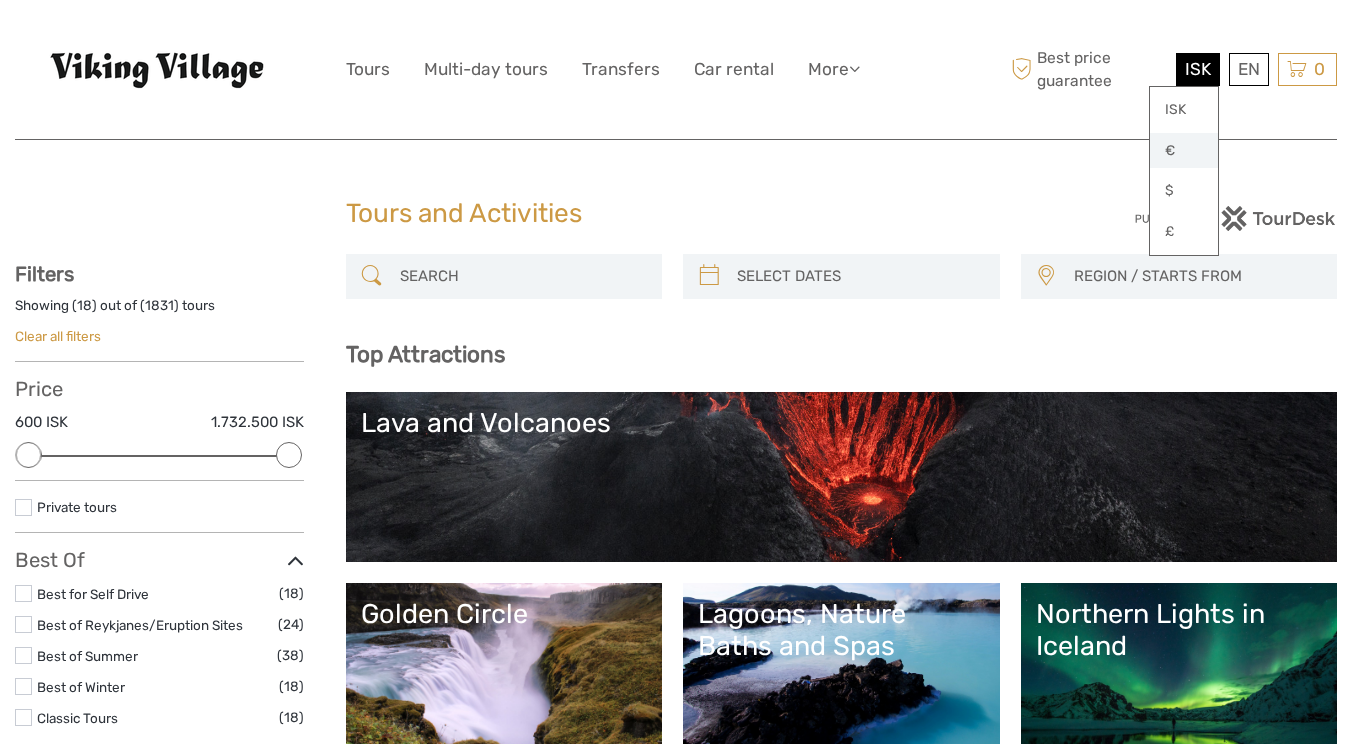 click on "€" at bounding box center (1184, 151) 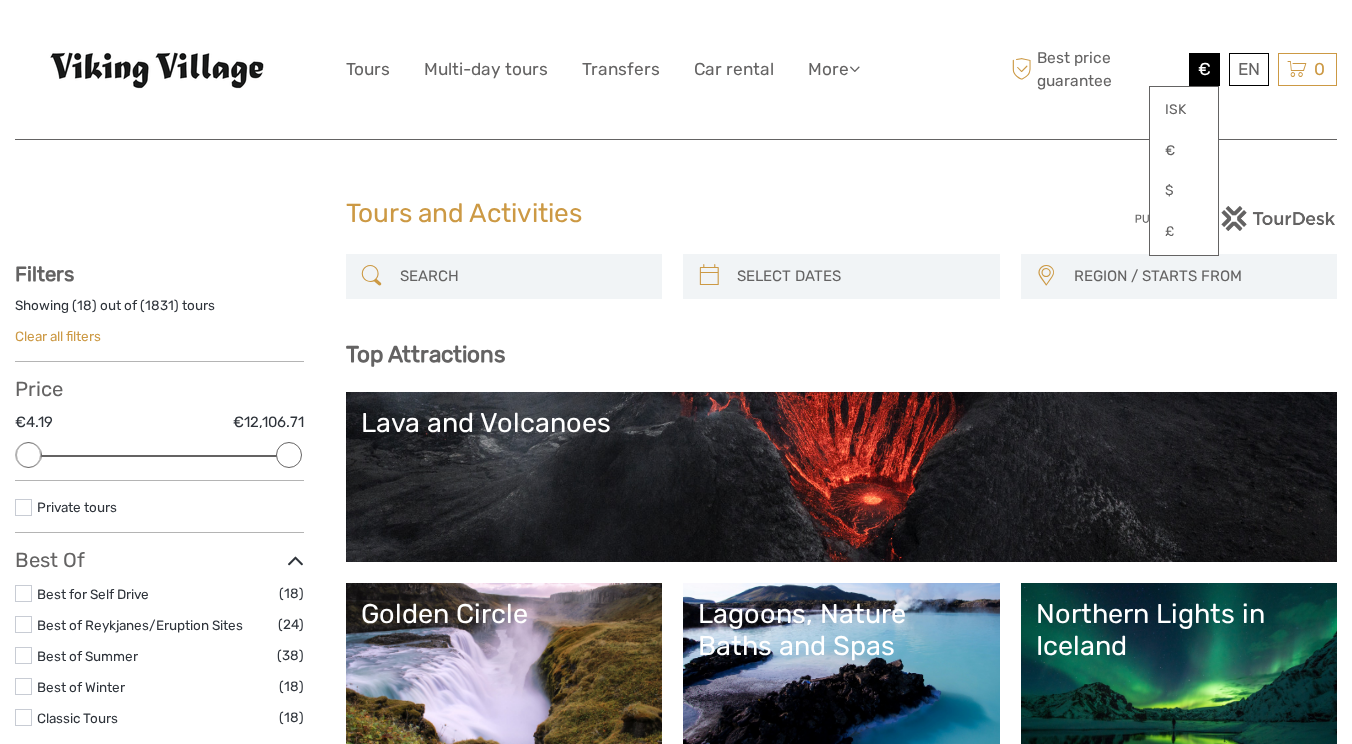 type on "02/08/2025" 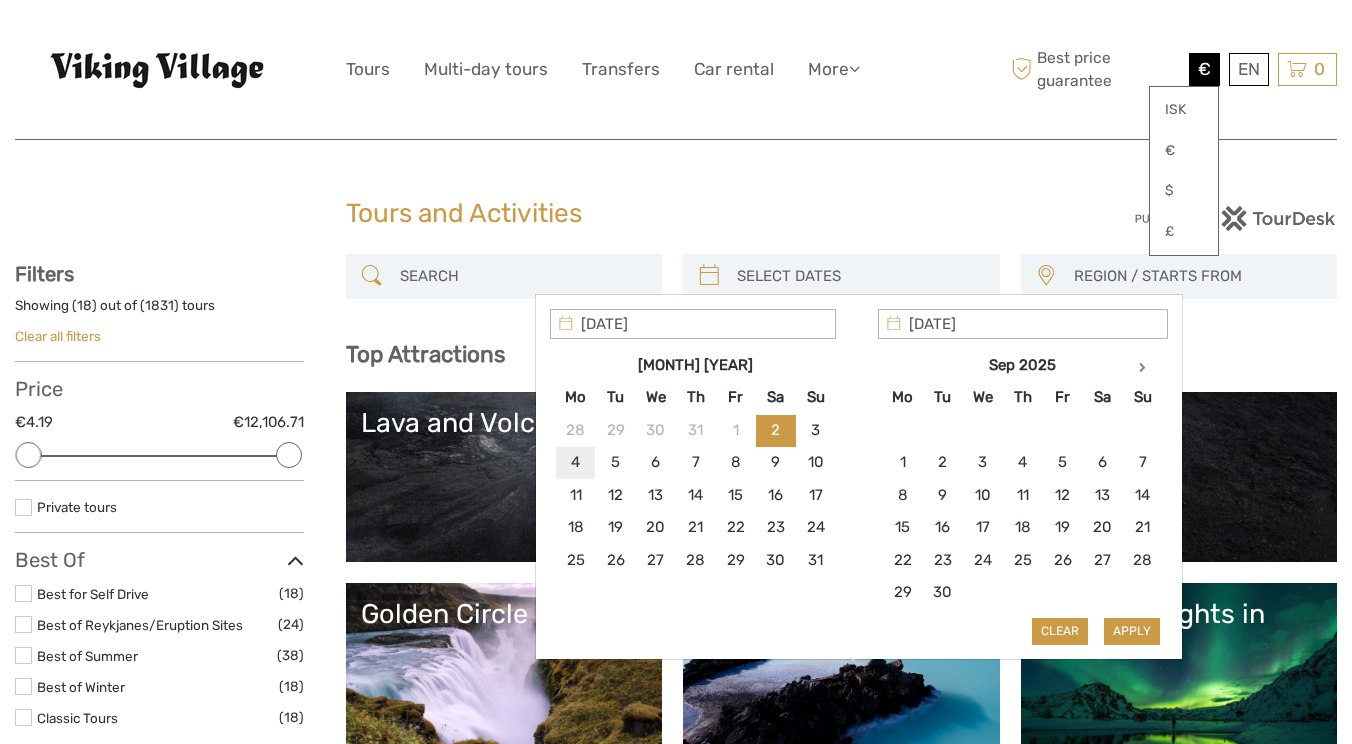type on "04/08/2025" 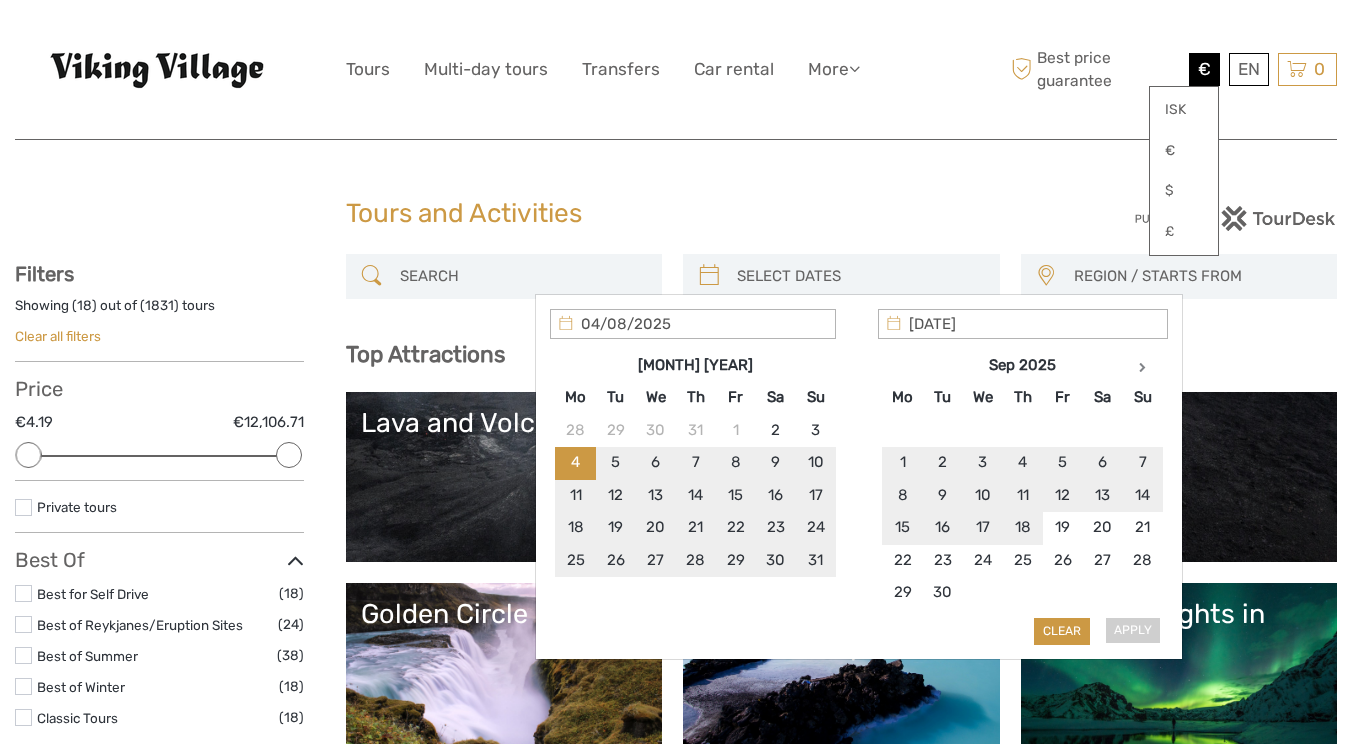 type on "04/08/2025" 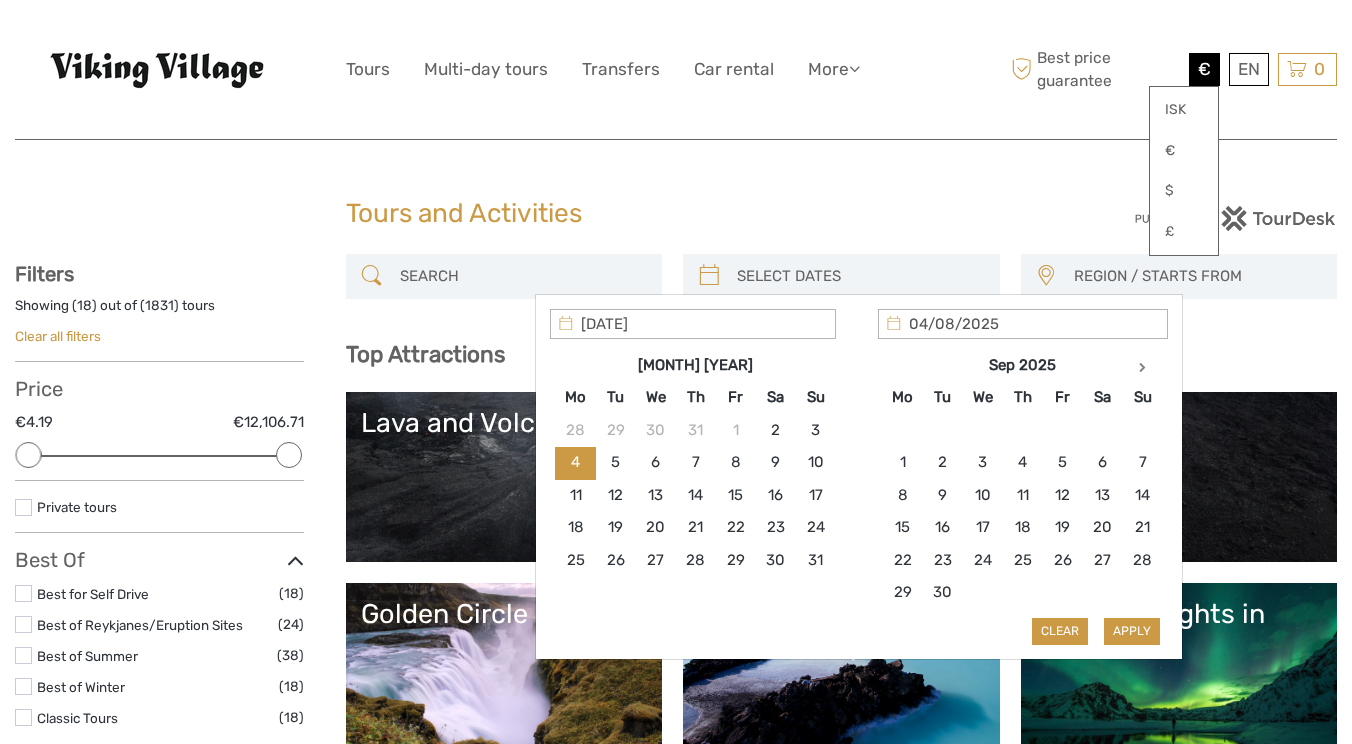 type on "04/08/2025" 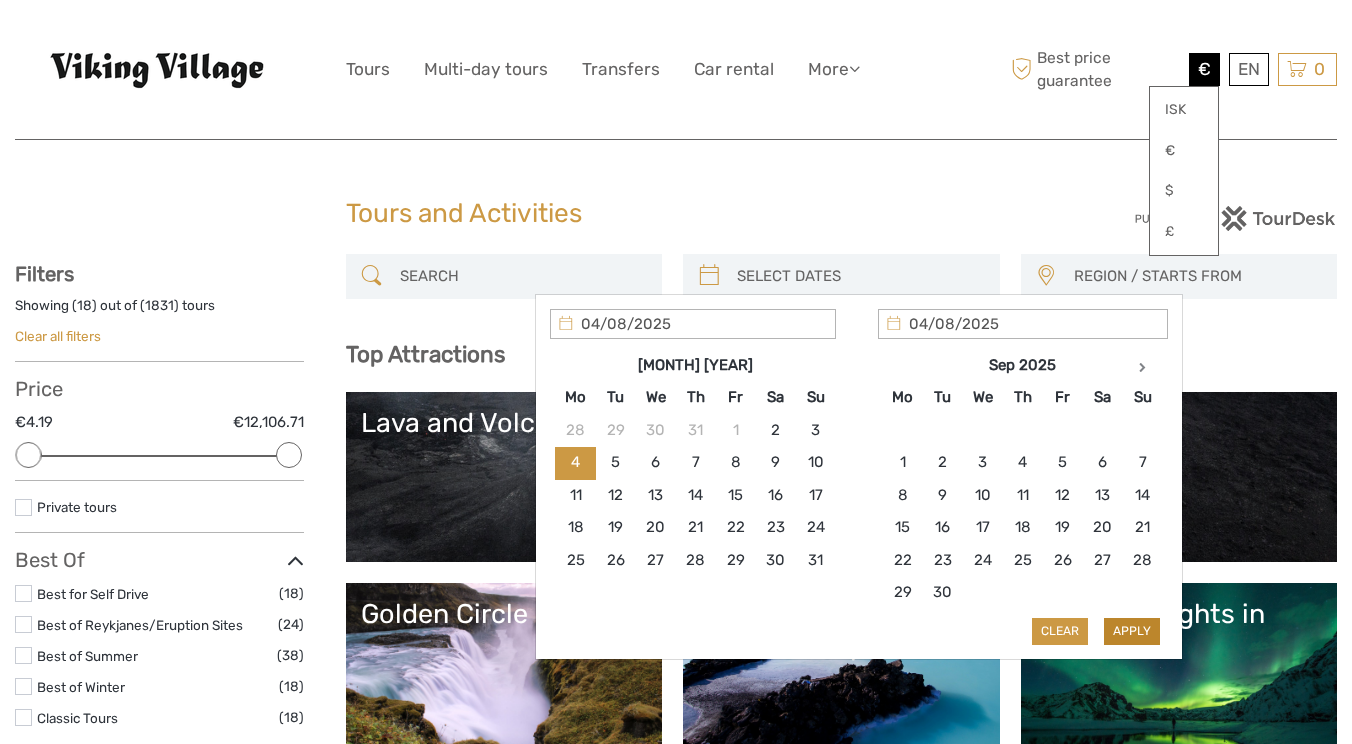 click on "Apply" at bounding box center (1132, 631) 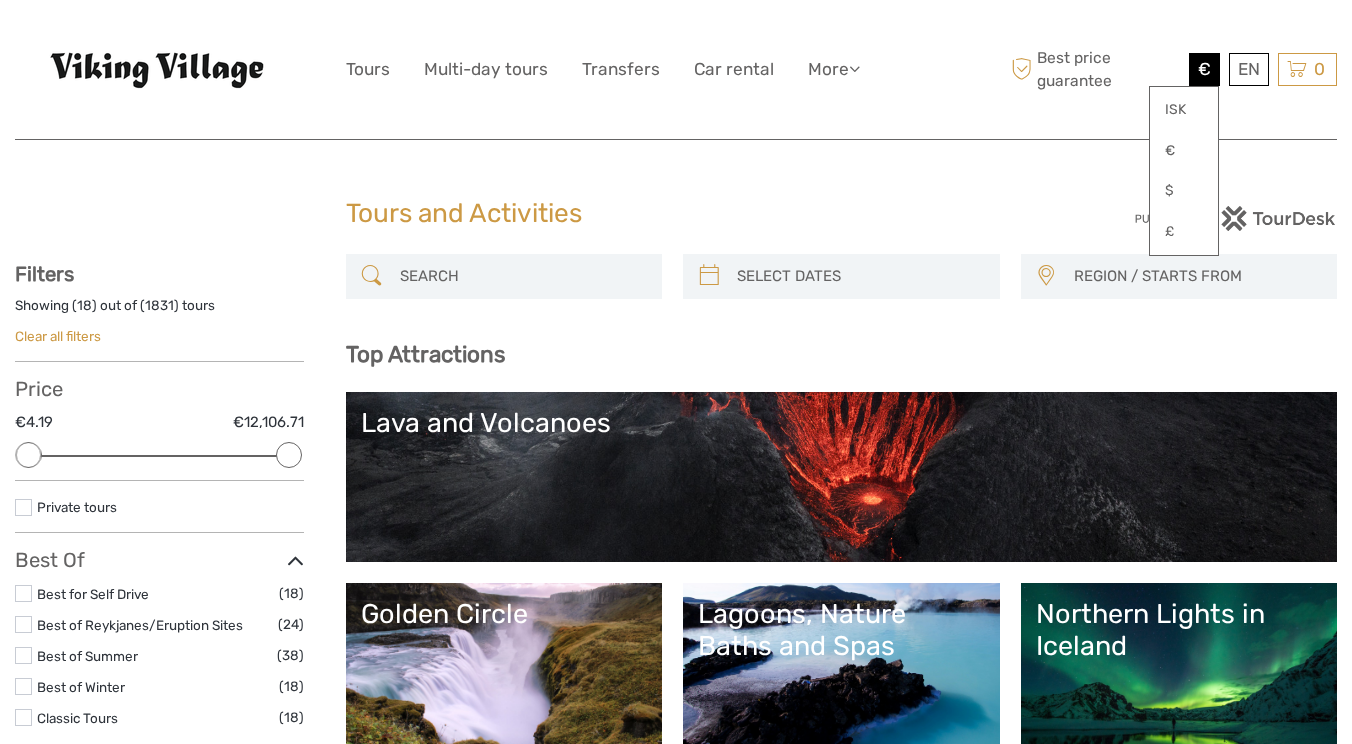 type on "04/08/2025 - 04/08/2025" 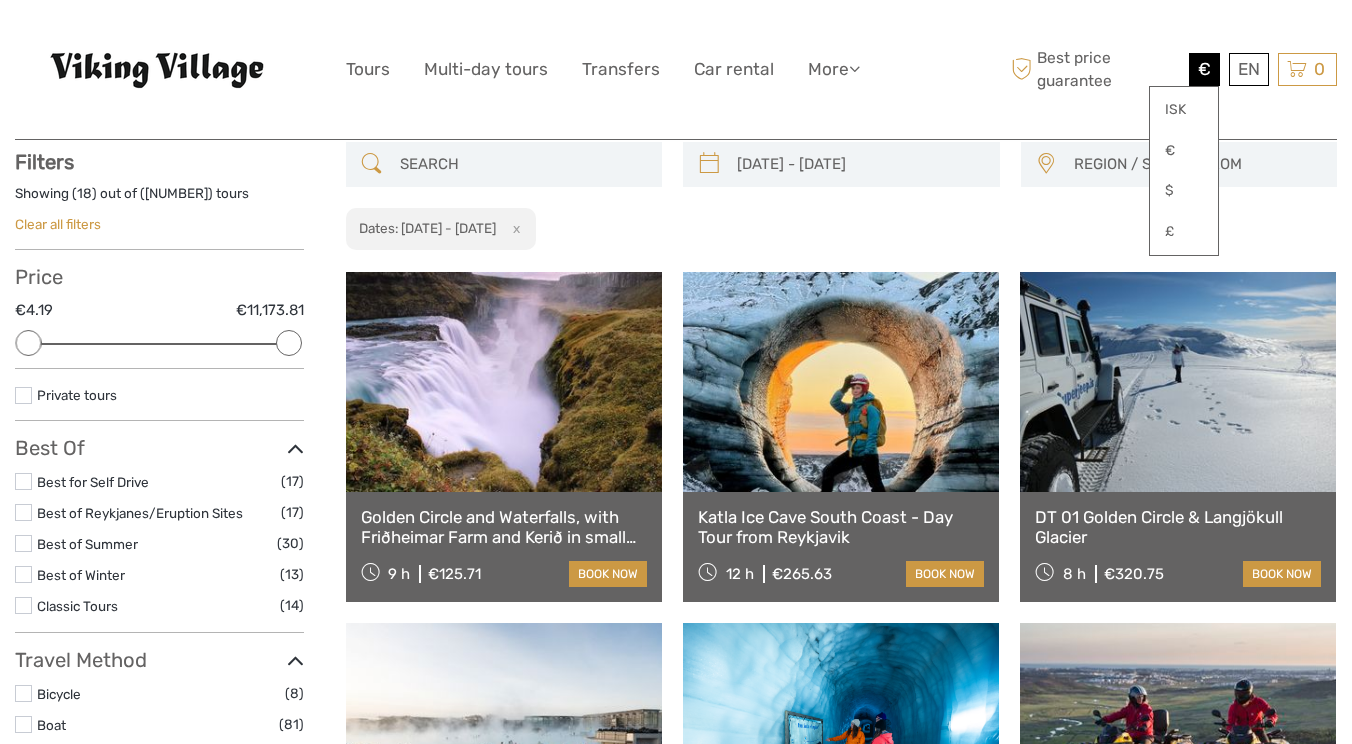 scroll, scrollTop: 113, scrollLeft: 0, axis: vertical 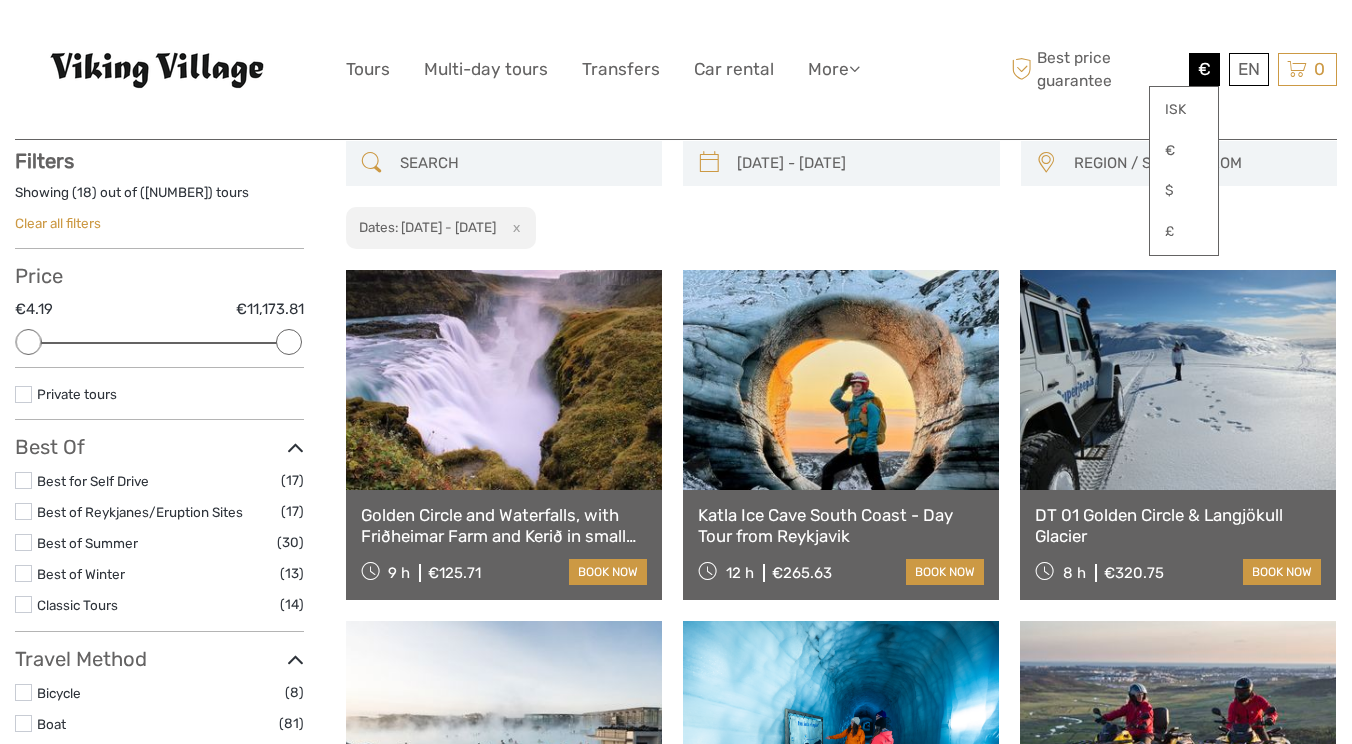 click on "REGION / STARTS FROM" at bounding box center (1196, 163) 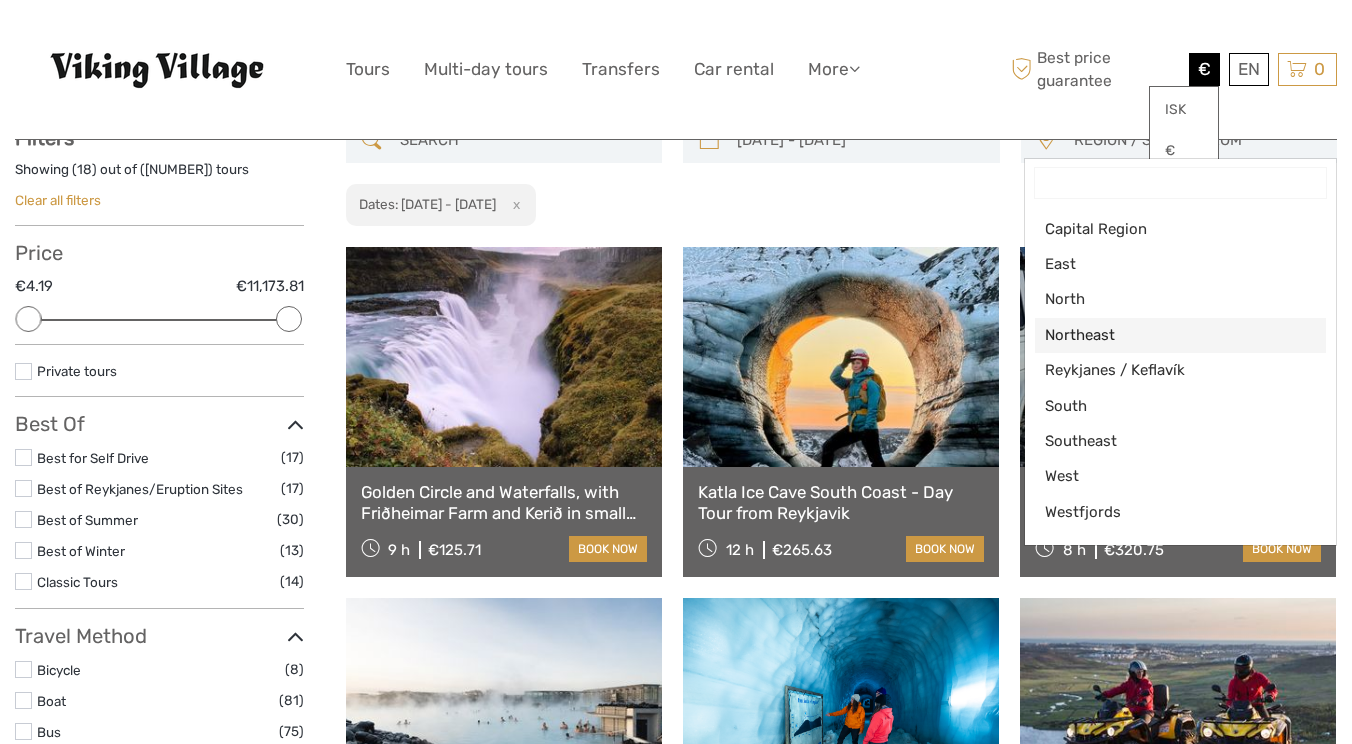 scroll, scrollTop: 138, scrollLeft: 0, axis: vertical 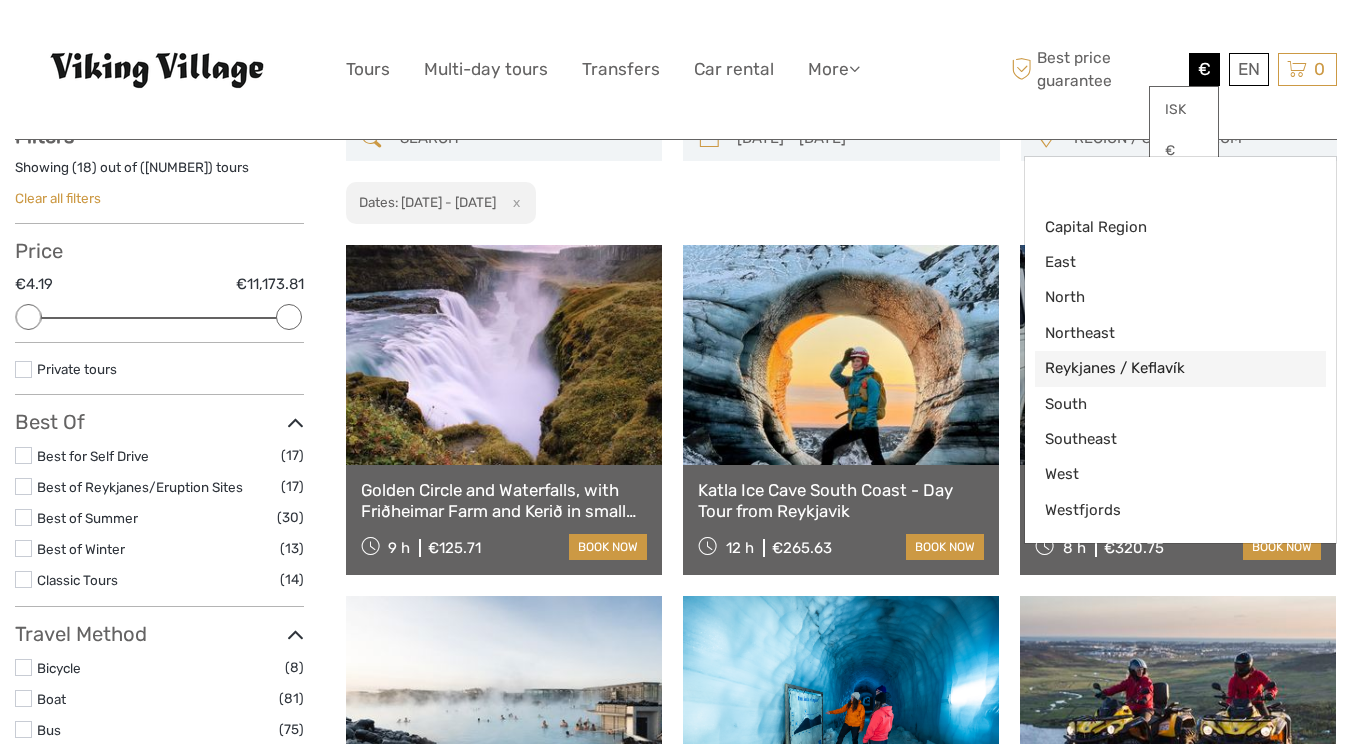 click on "Reykjanes / Keflavík" at bounding box center (1164, 368) 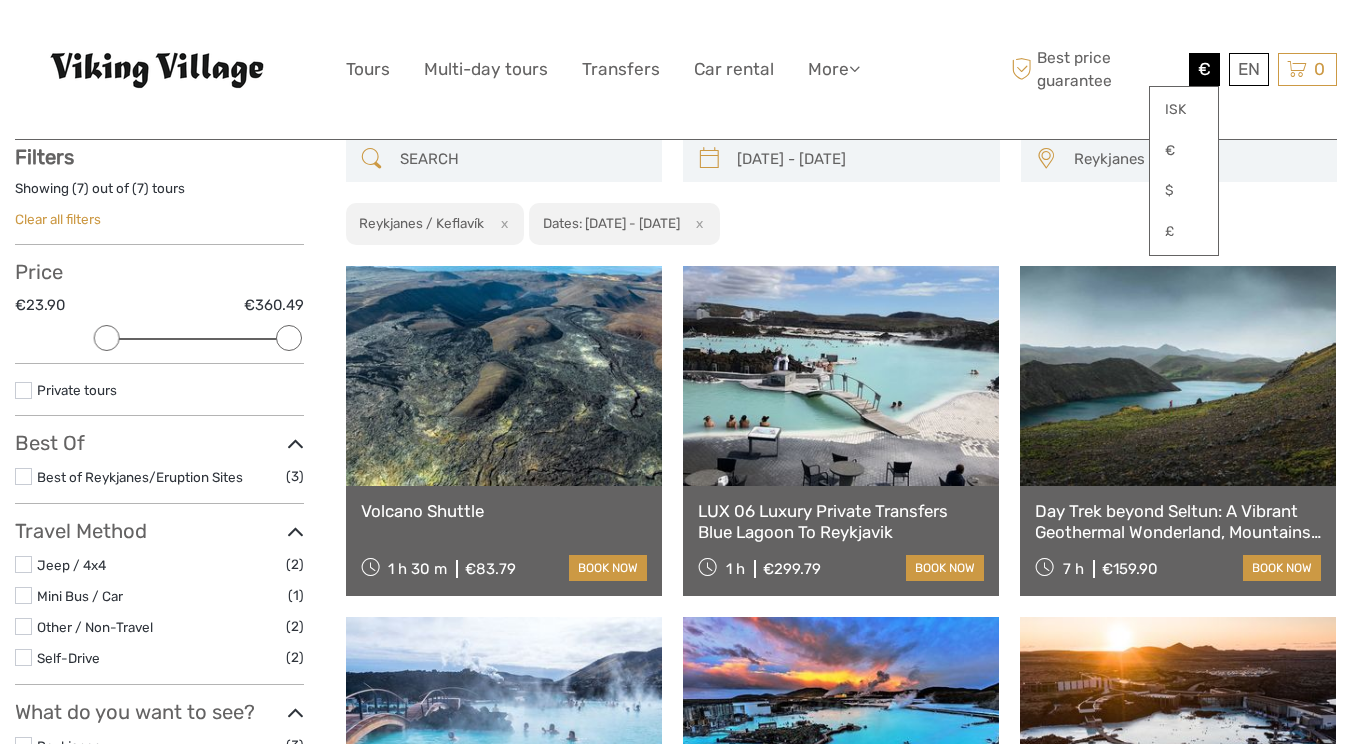 scroll, scrollTop: 113, scrollLeft: 0, axis: vertical 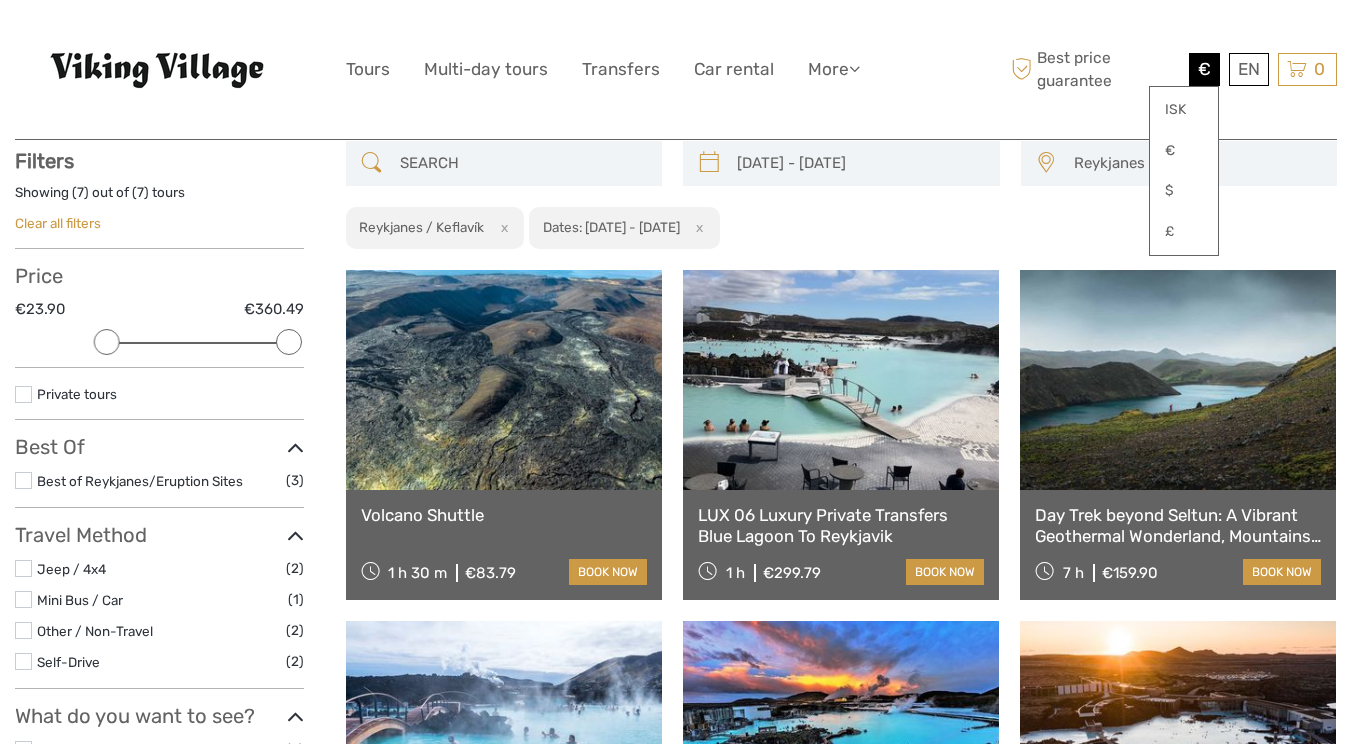 click on "04/08/2025 - 04/08/2025
Reykjanes / Keflavík
Capital Region
East
North
Northeast
Reykjanes / Keflavík
South
Southeast
West
Westfjords
Capital Region
East
North
Northeast
Reykjanes / Keflavík
South
Southeast
West
Westfjords
Reykjanes / Keflavík
x
Dates: 04/08/2025 - 04/08/2025
x" at bounding box center [842, 195] 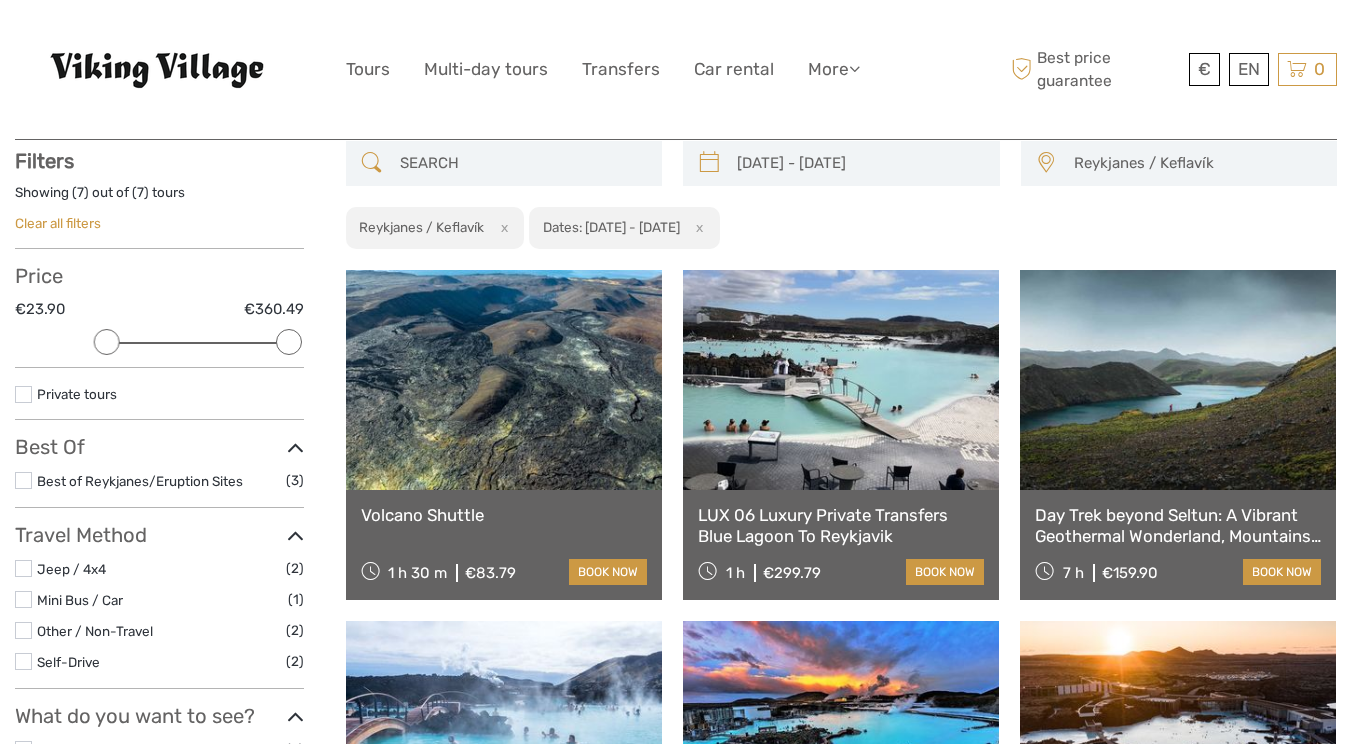 click on "04/08/2025 - 04/08/2025
Reykjanes / Keflavík
Capital Region
East
North
Northeast
Reykjanes / Keflavík
South
Southeast
West
Westfjords
Capital Region
East
North
Northeast
Reykjanes / Keflavík
South
Southeast
West
Westfjords
Reykjanes / Keflavík
x
Dates: 04/08/2025 - 04/08/2025
x" at bounding box center (842, 195) 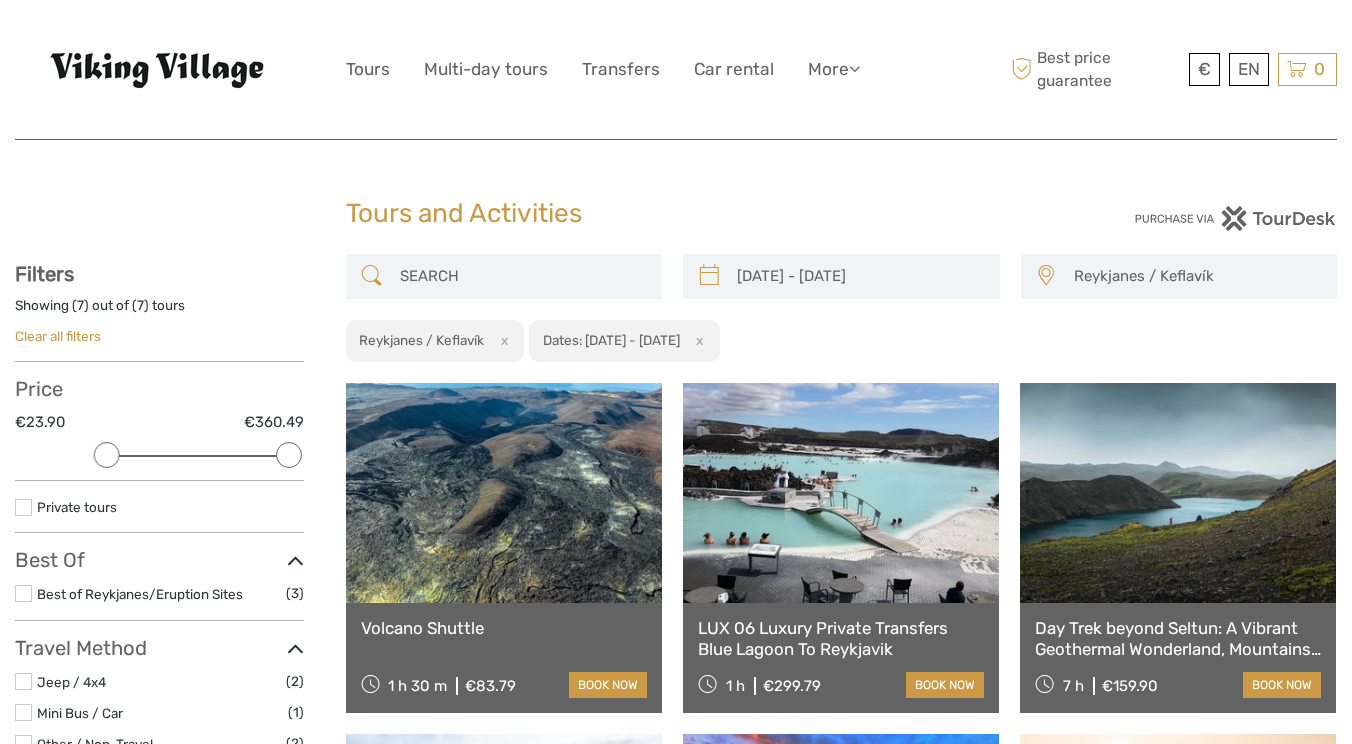 scroll, scrollTop: 19, scrollLeft: 0, axis: vertical 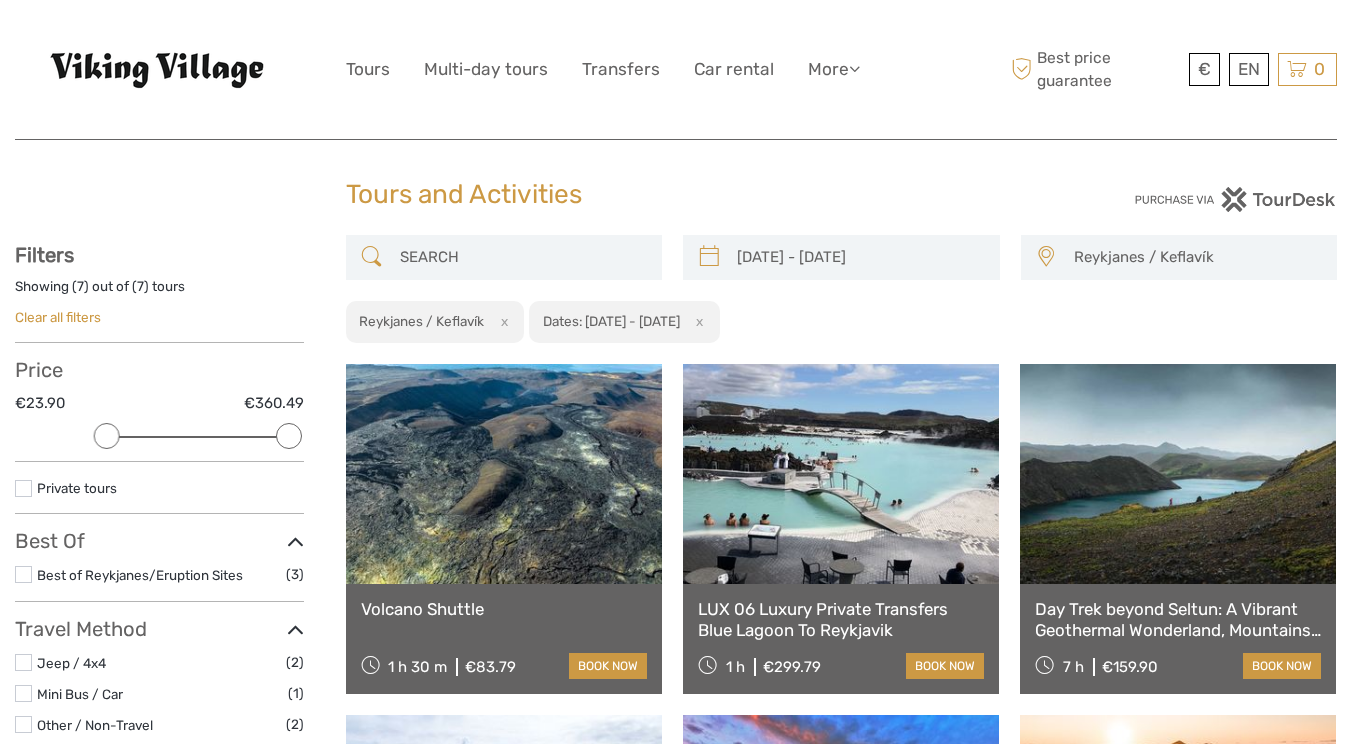 click at bounding box center (504, 474) 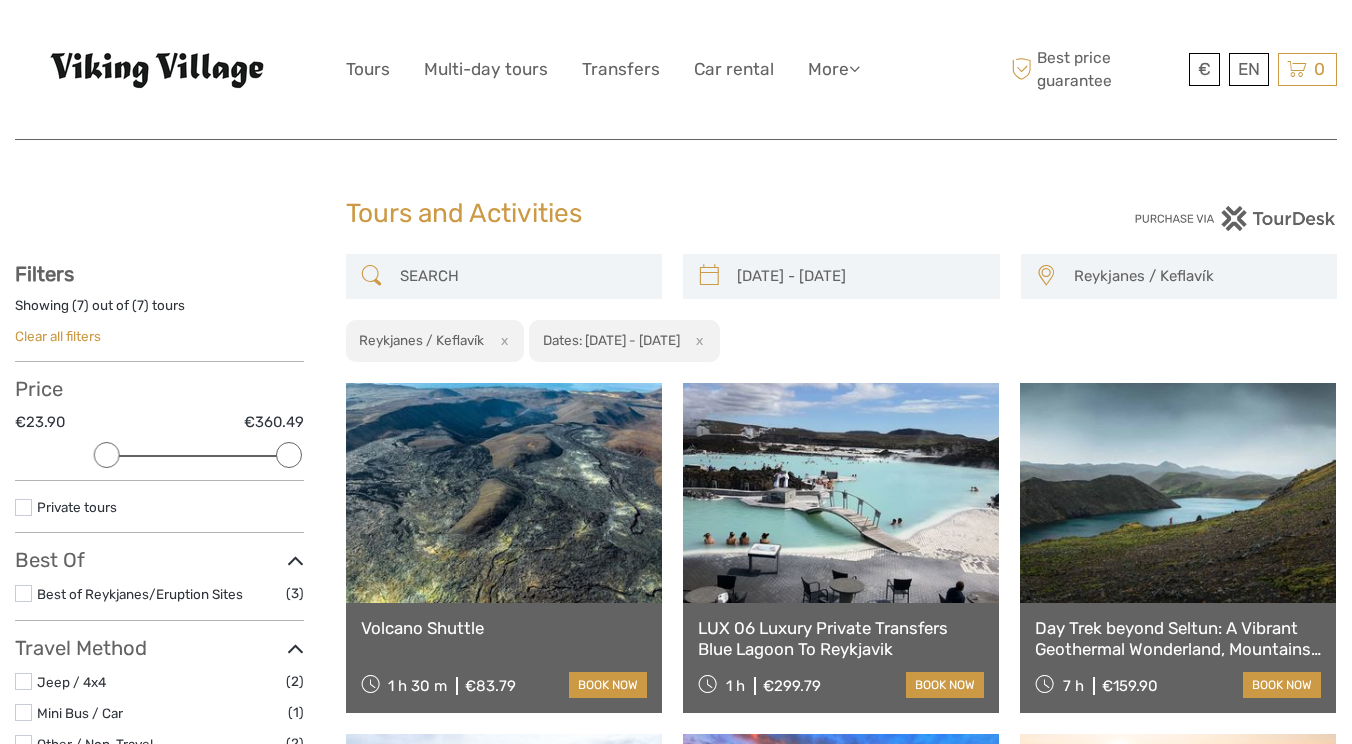 scroll, scrollTop: 0, scrollLeft: 0, axis: both 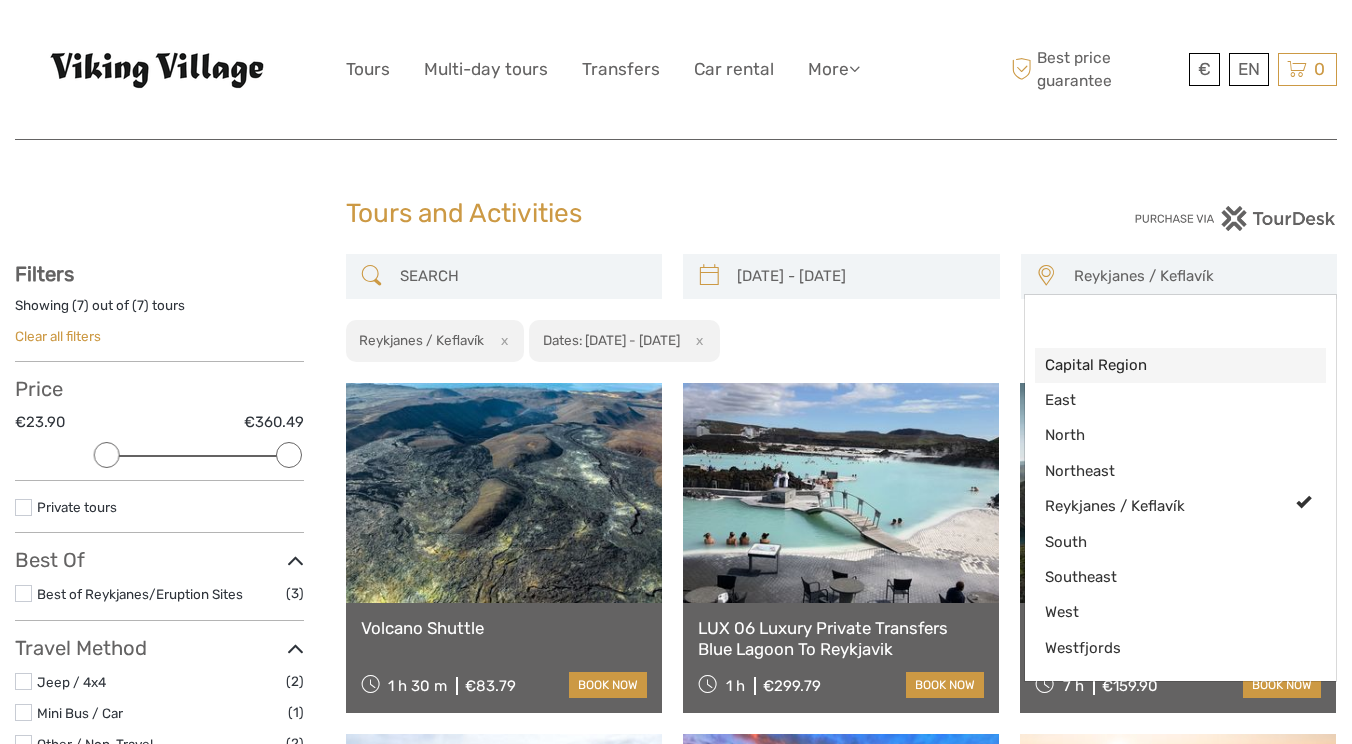 click on "Capital Region" at bounding box center [1164, 365] 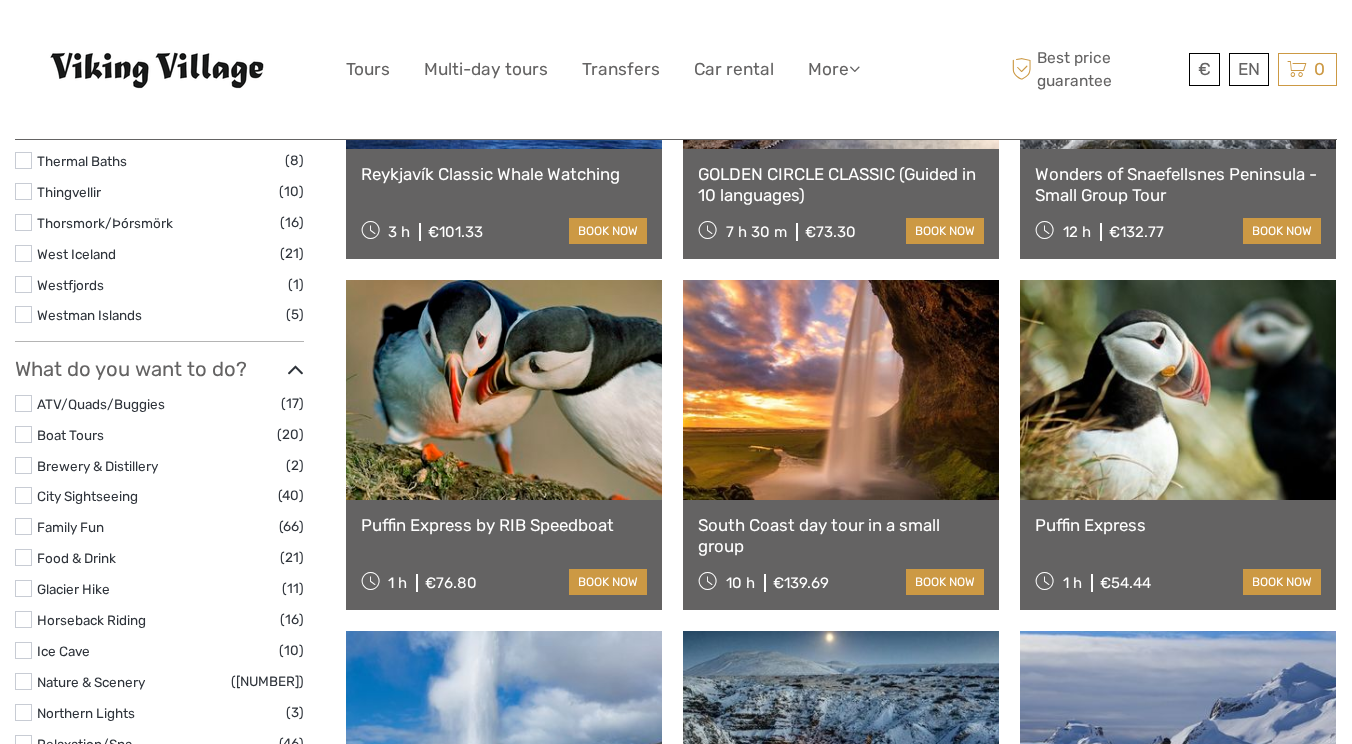 scroll, scrollTop: 1516, scrollLeft: 0, axis: vertical 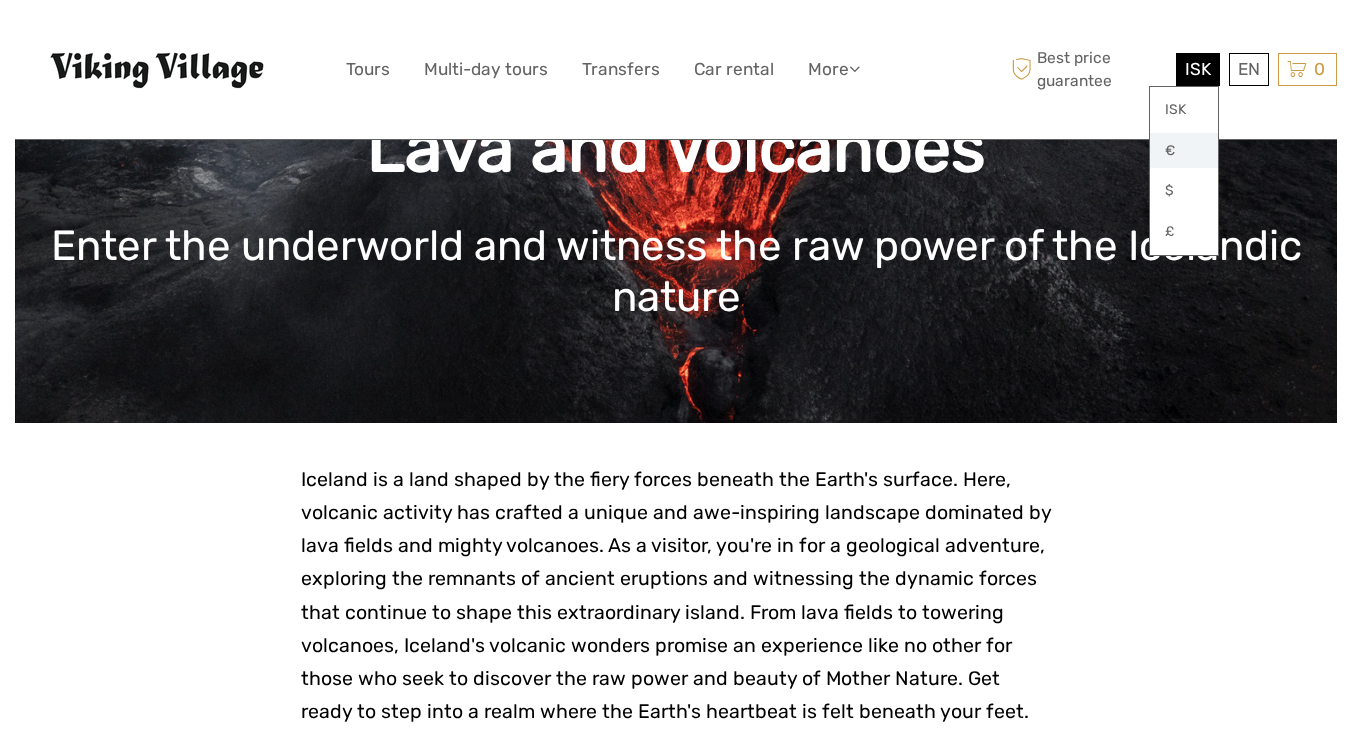 click on "€" at bounding box center (1184, 151) 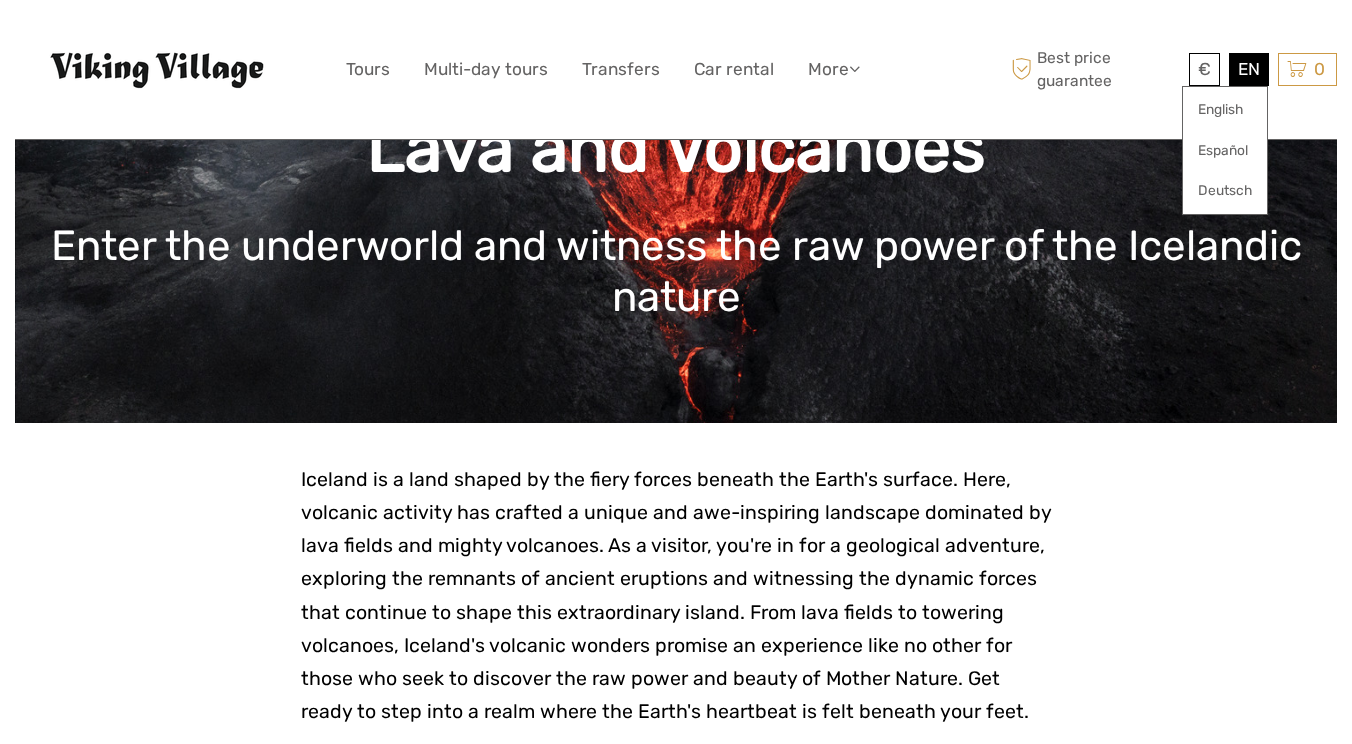 click on "EN
English
Español
Deutsch" at bounding box center (1249, 69) 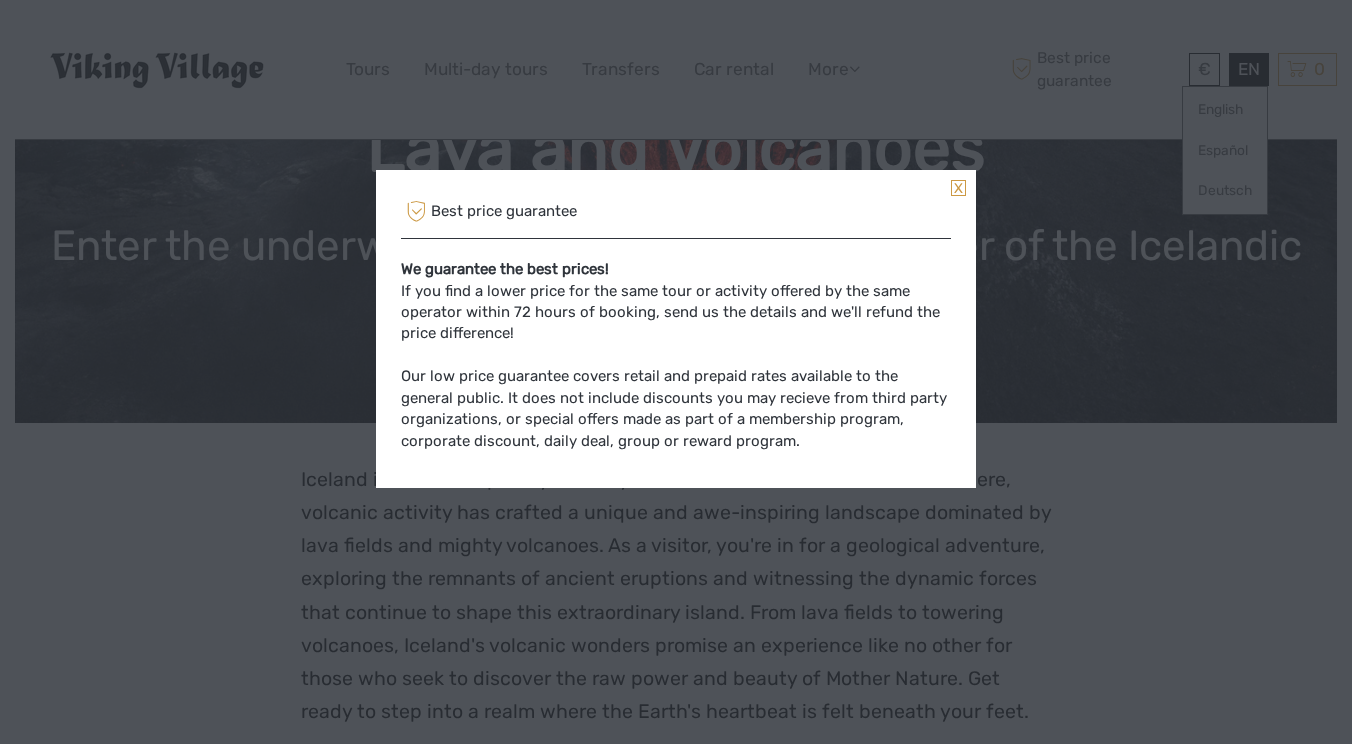 click at bounding box center (958, 188) 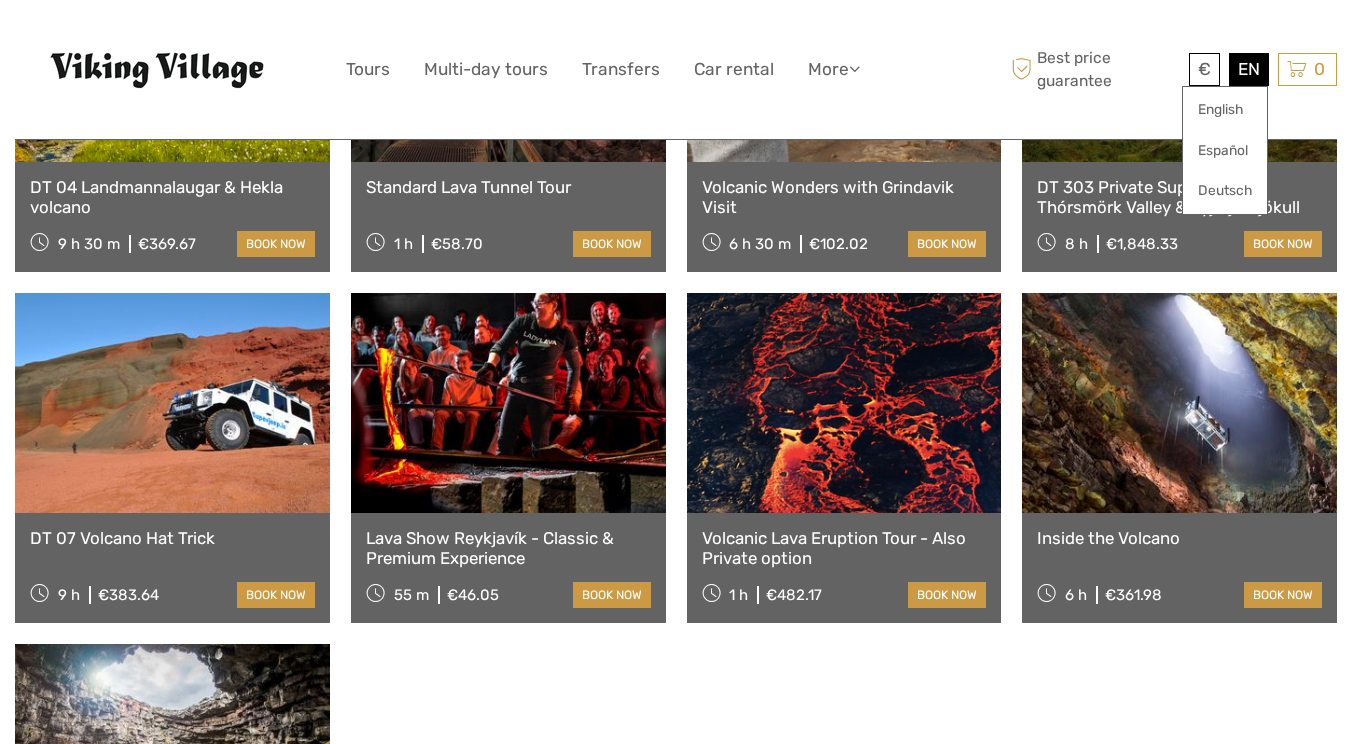 scroll, scrollTop: 1376, scrollLeft: 0, axis: vertical 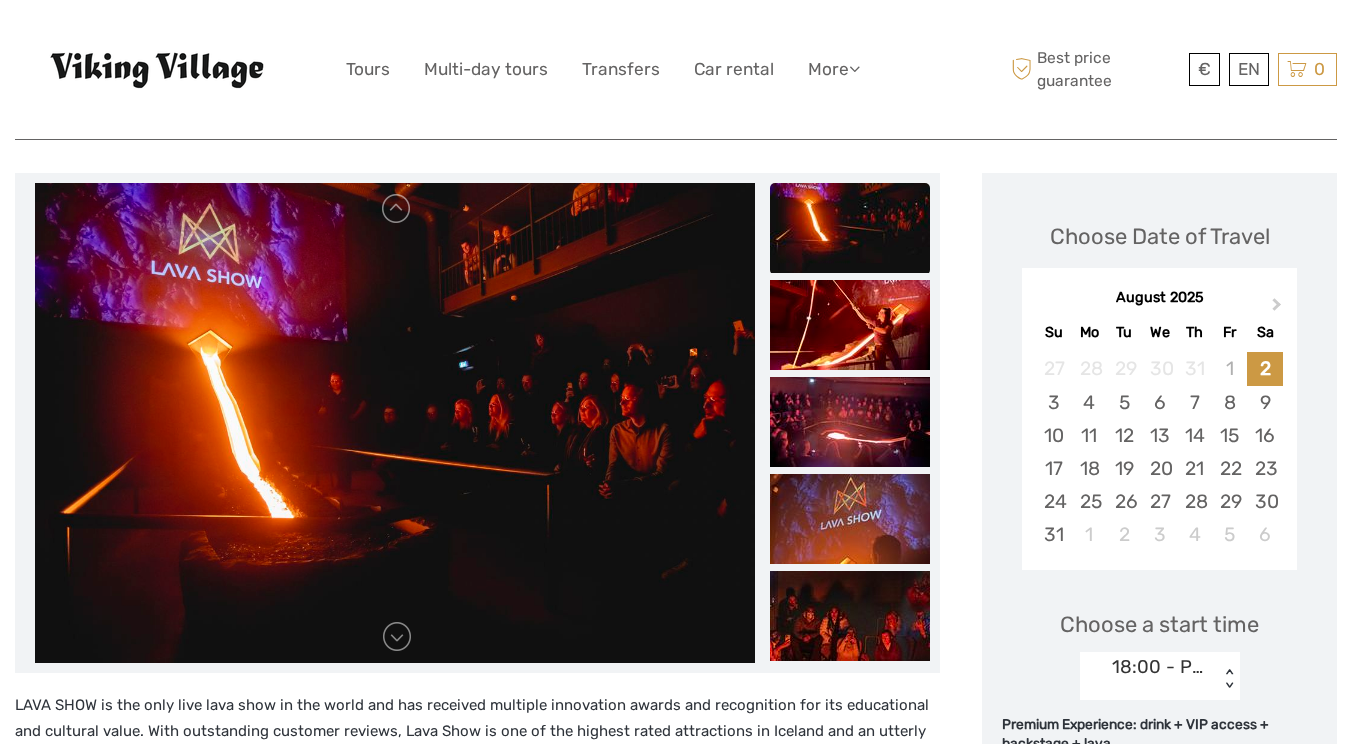 click at bounding box center (850, 228) 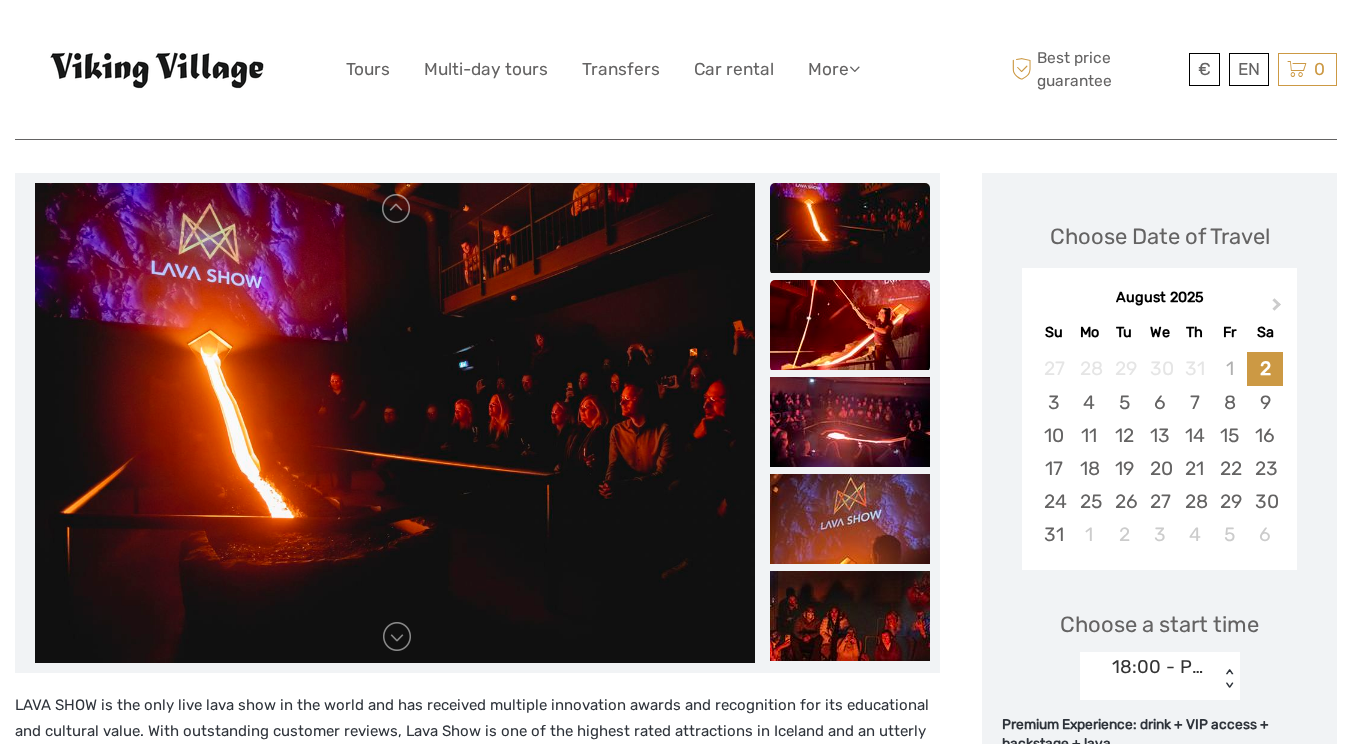 click at bounding box center (850, 325) 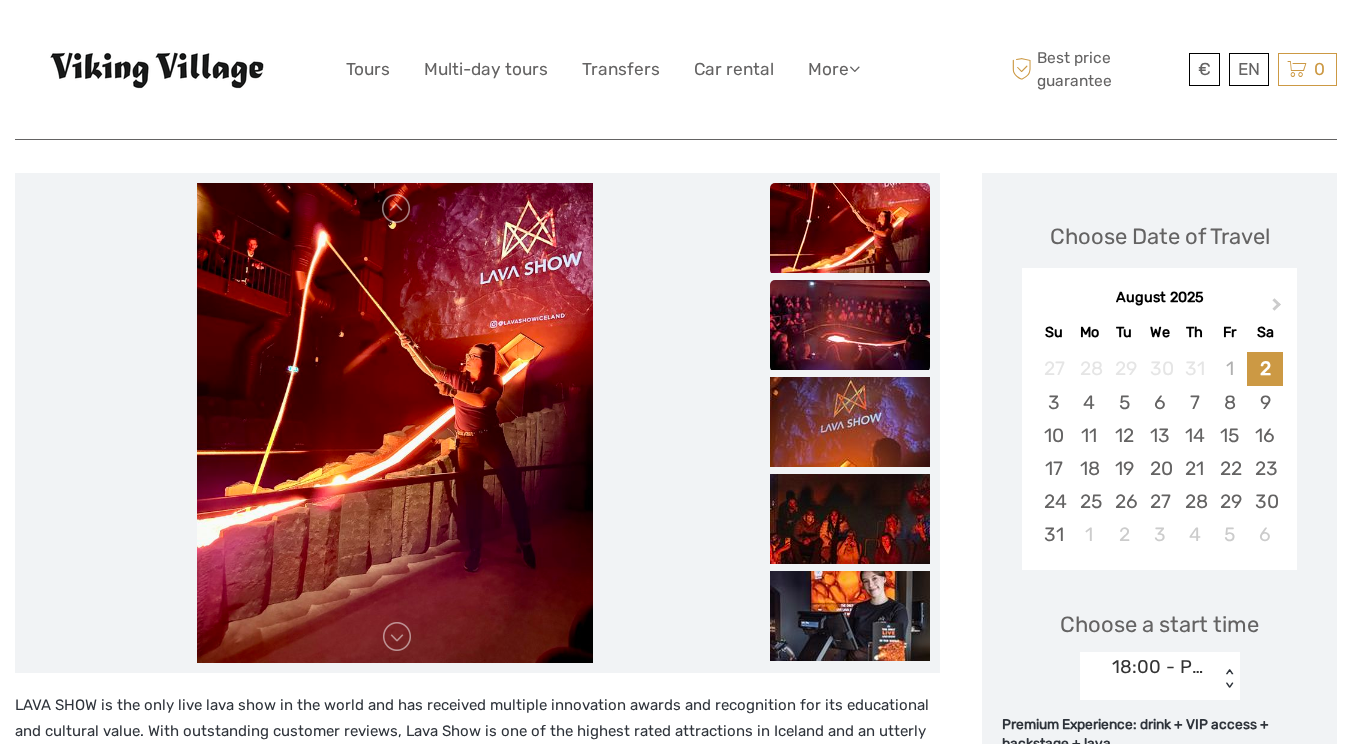 click at bounding box center (850, 325) 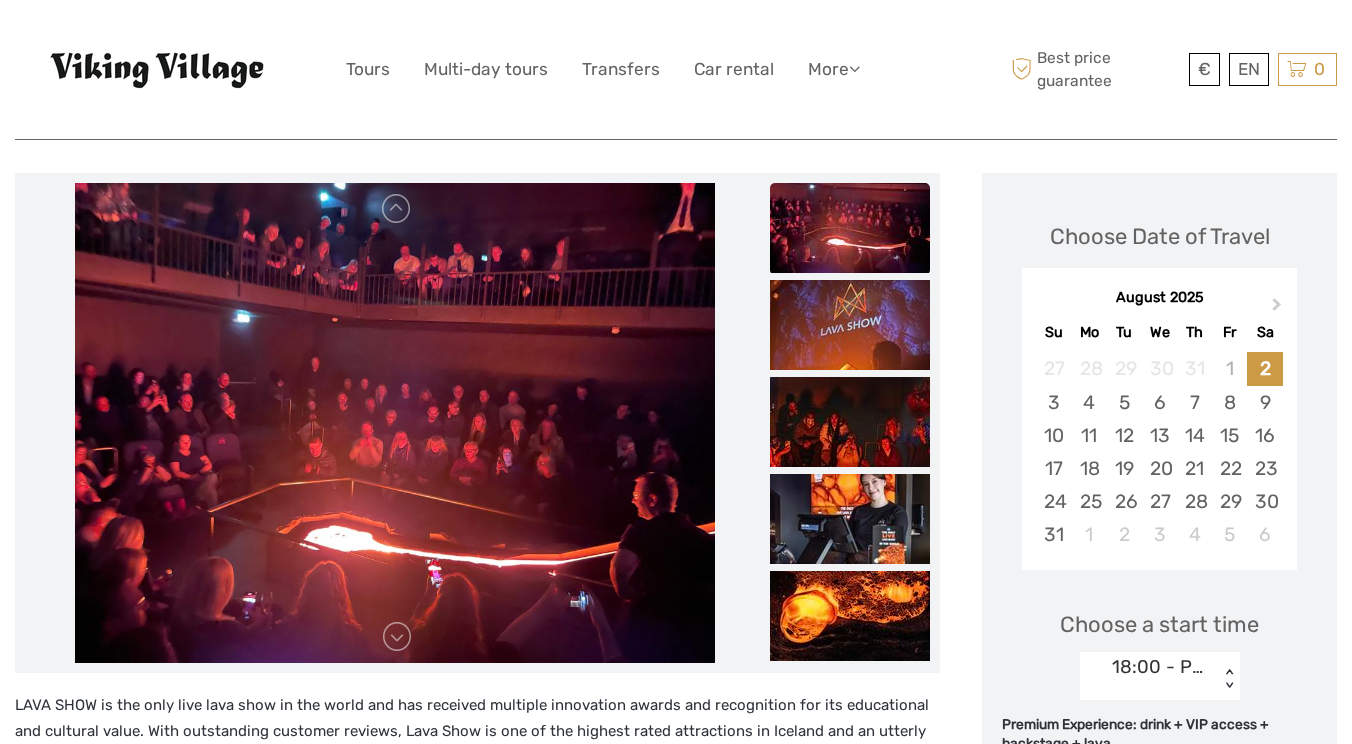 click at bounding box center (850, 325) 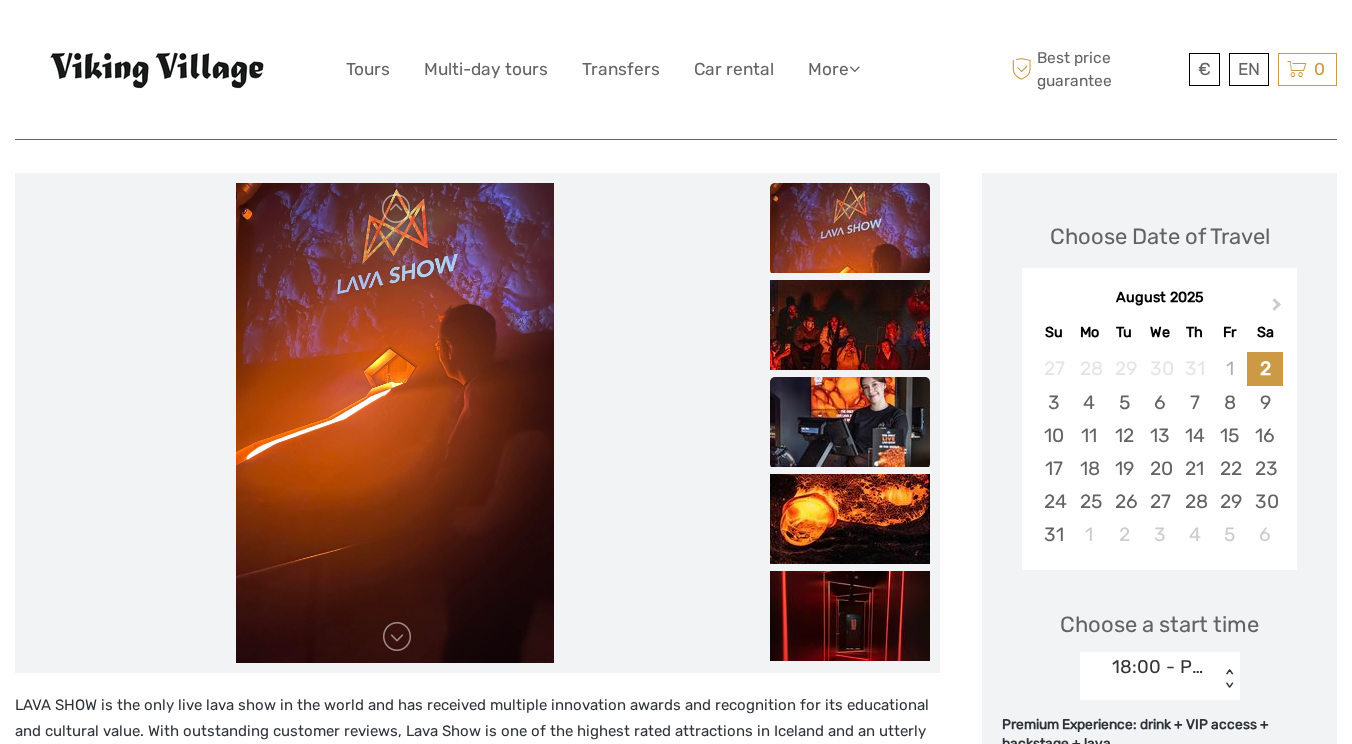 click at bounding box center [850, 422] 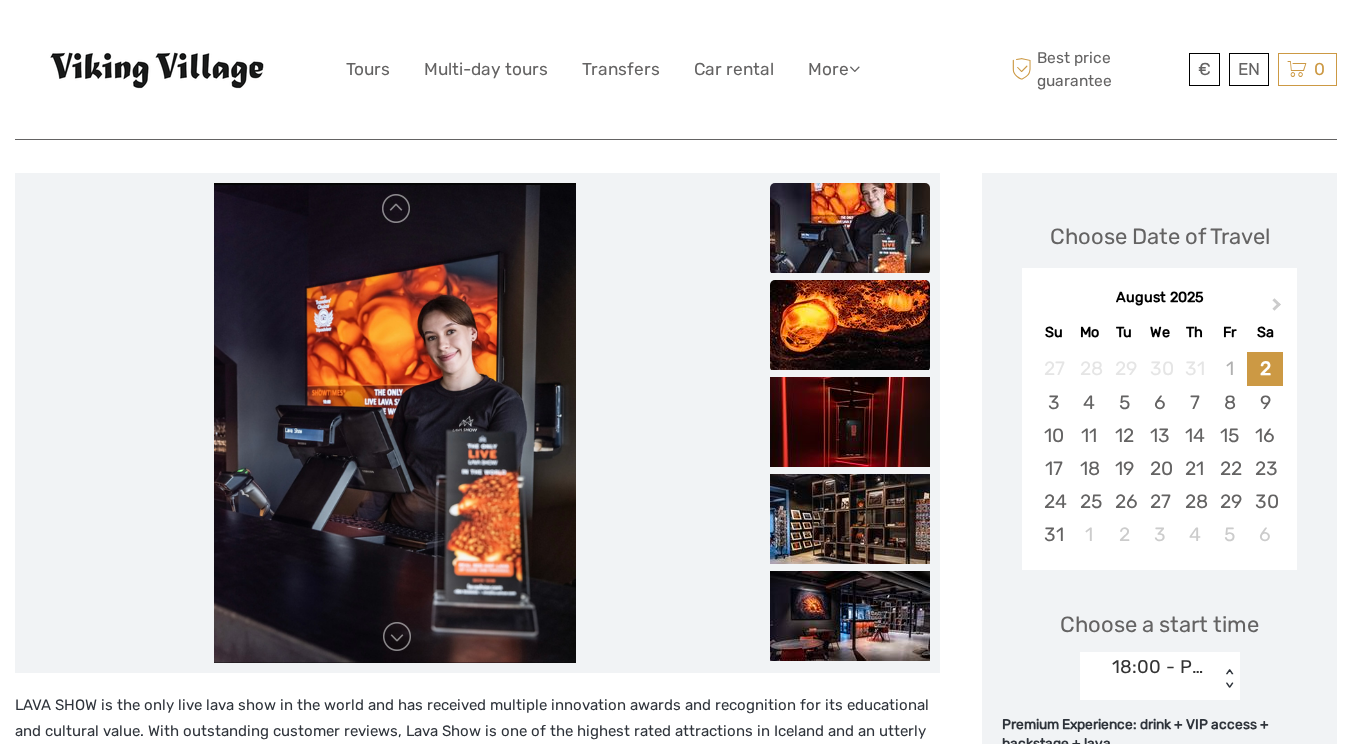 click at bounding box center [850, 325] 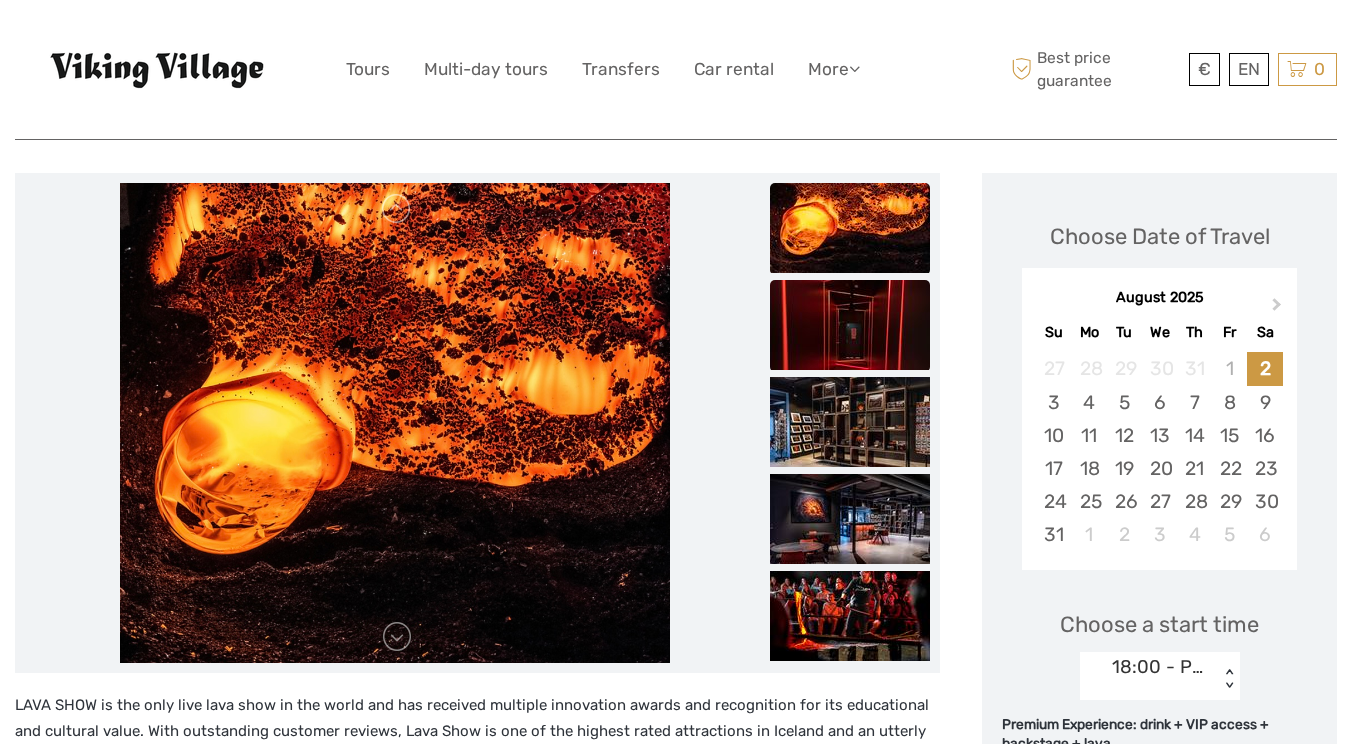 click at bounding box center [850, 325] 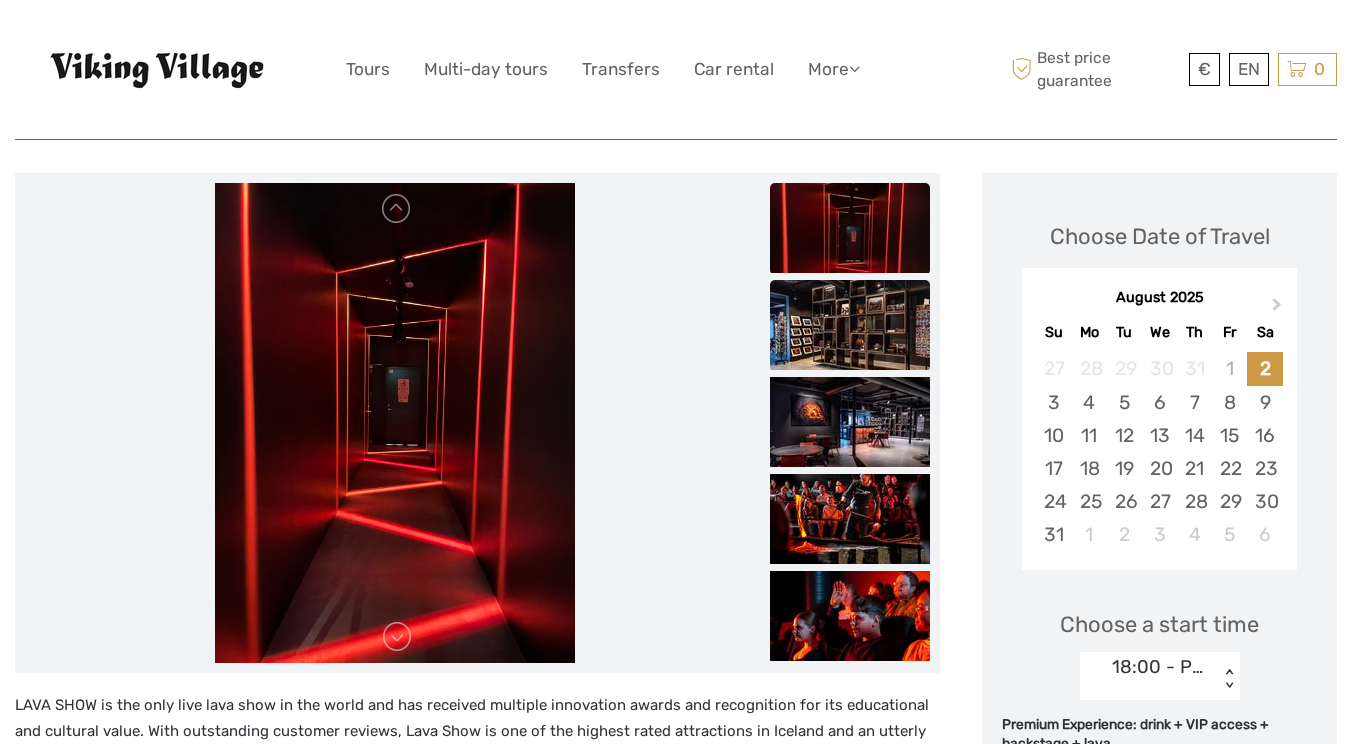 click at bounding box center [850, 325] 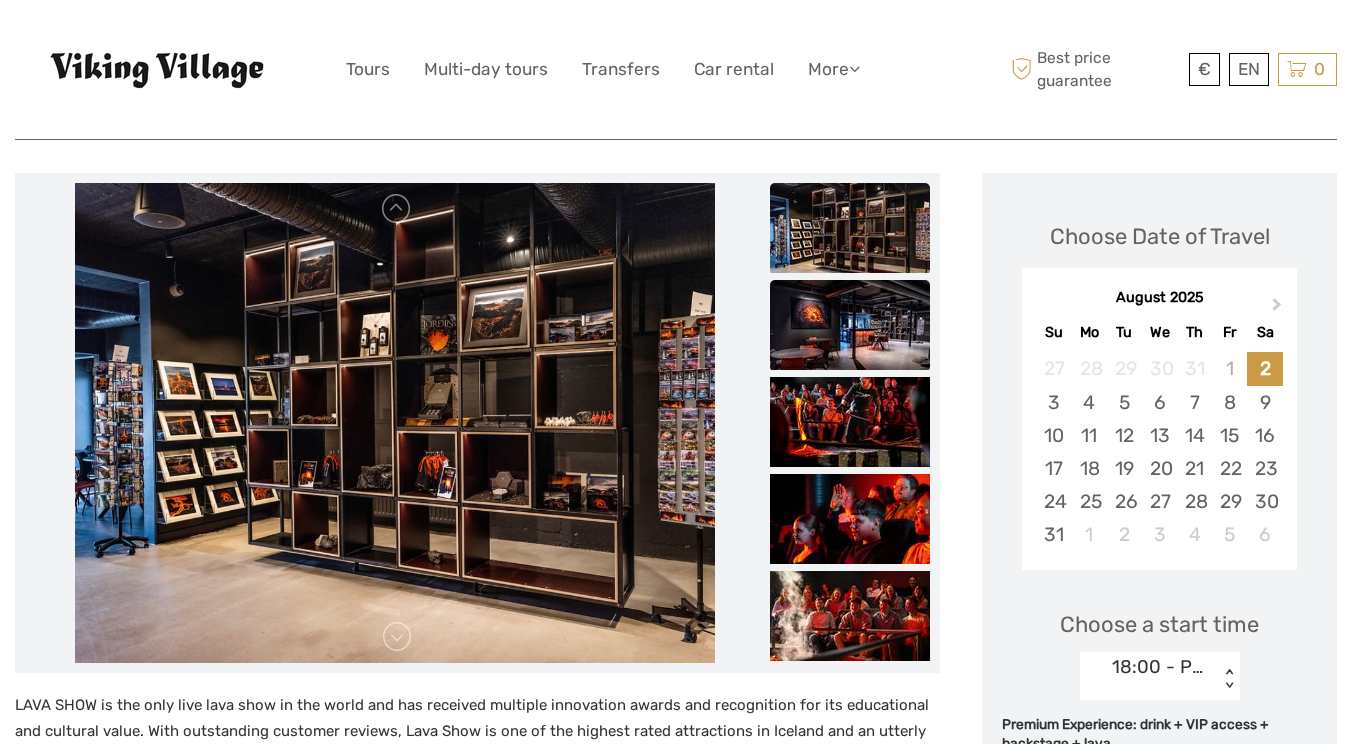 click at bounding box center (850, 325) 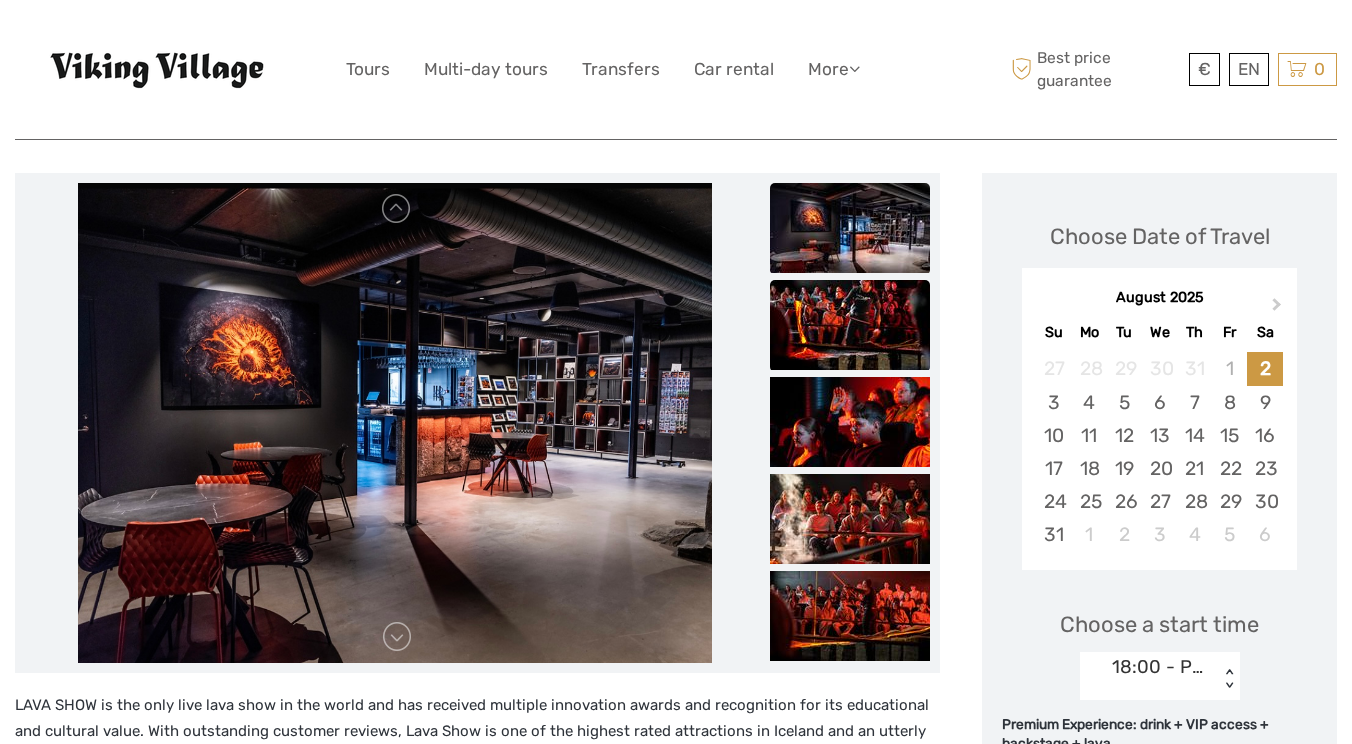 click at bounding box center (850, 325) 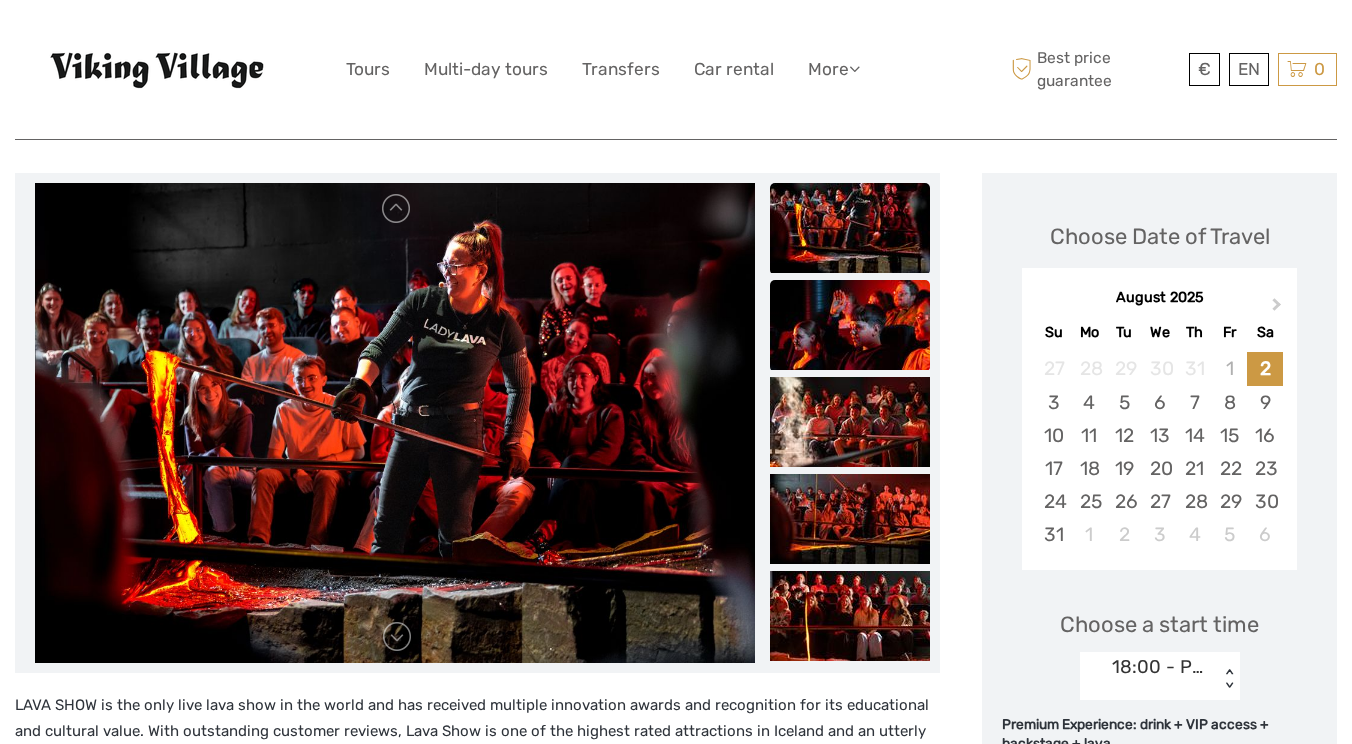 click at bounding box center [850, 325] 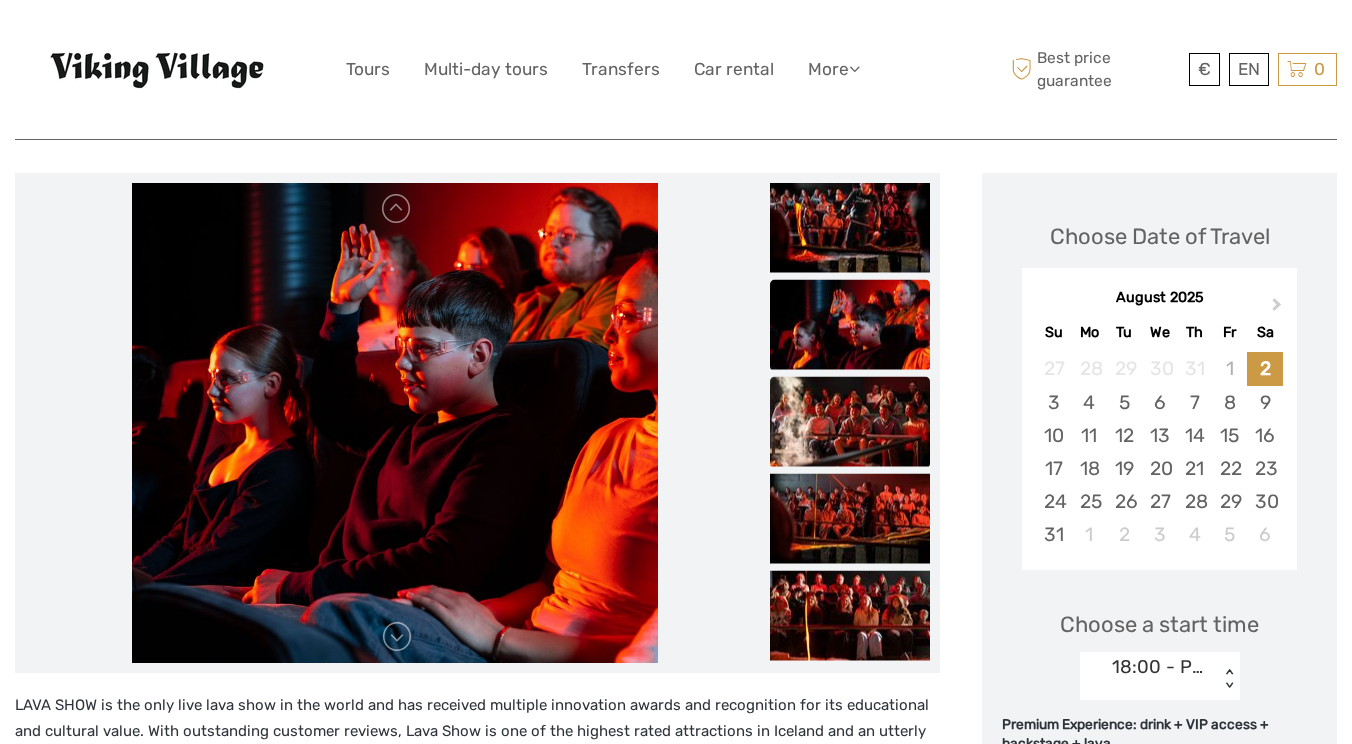 click at bounding box center [850, 422] 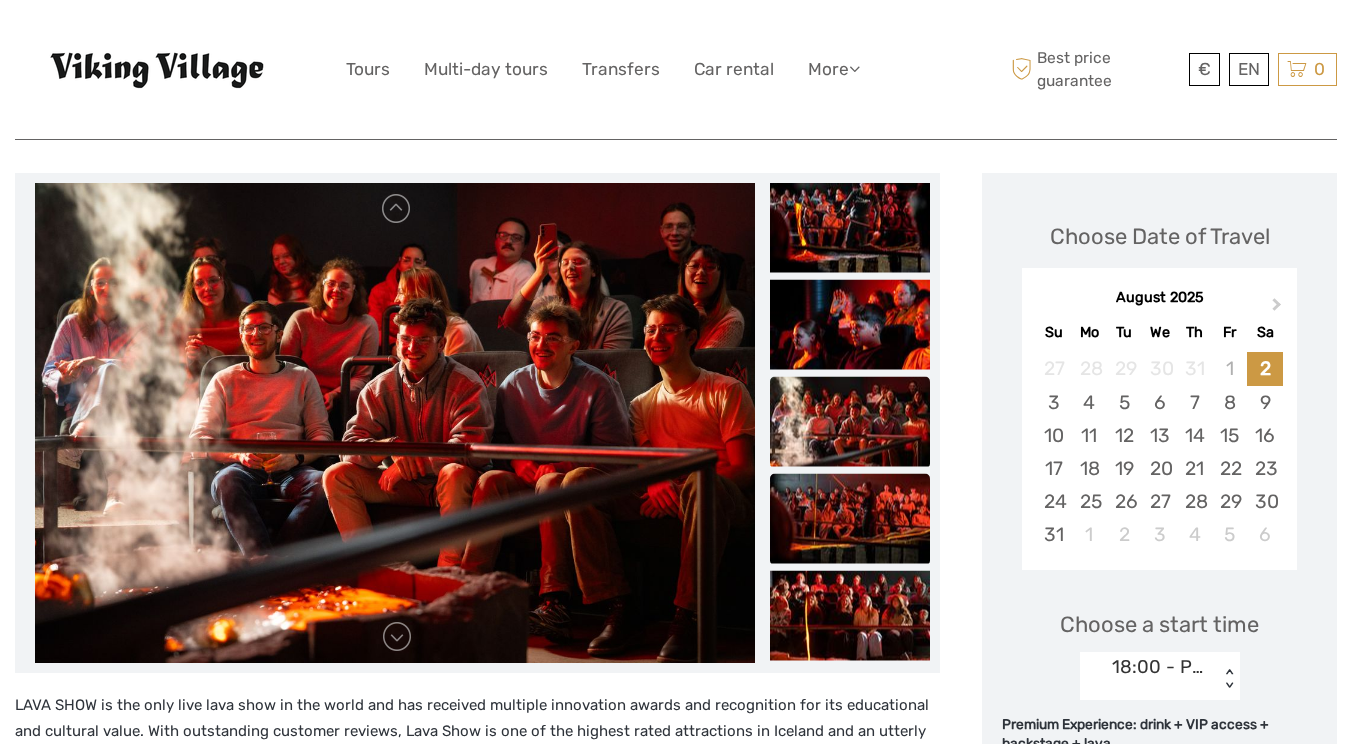 click at bounding box center [850, 519] 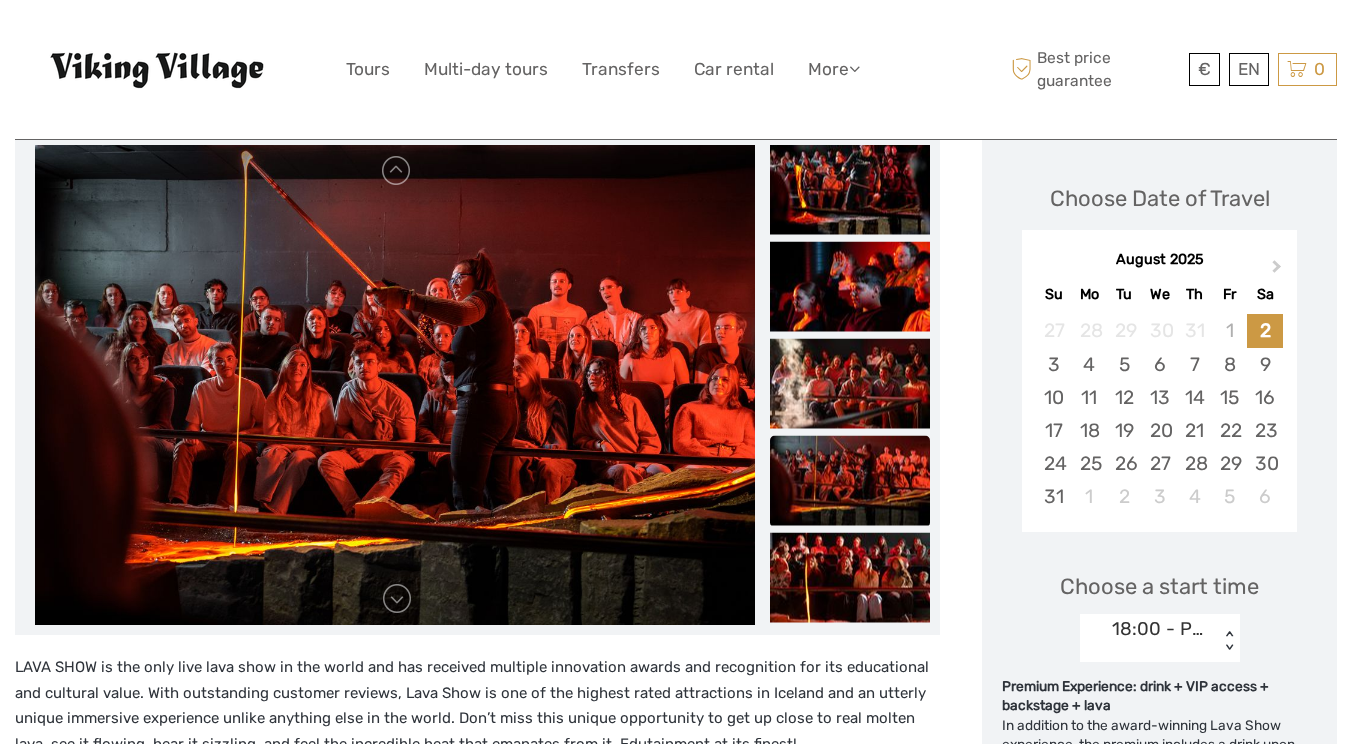 scroll, scrollTop: 259, scrollLeft: 0, axis: vertical 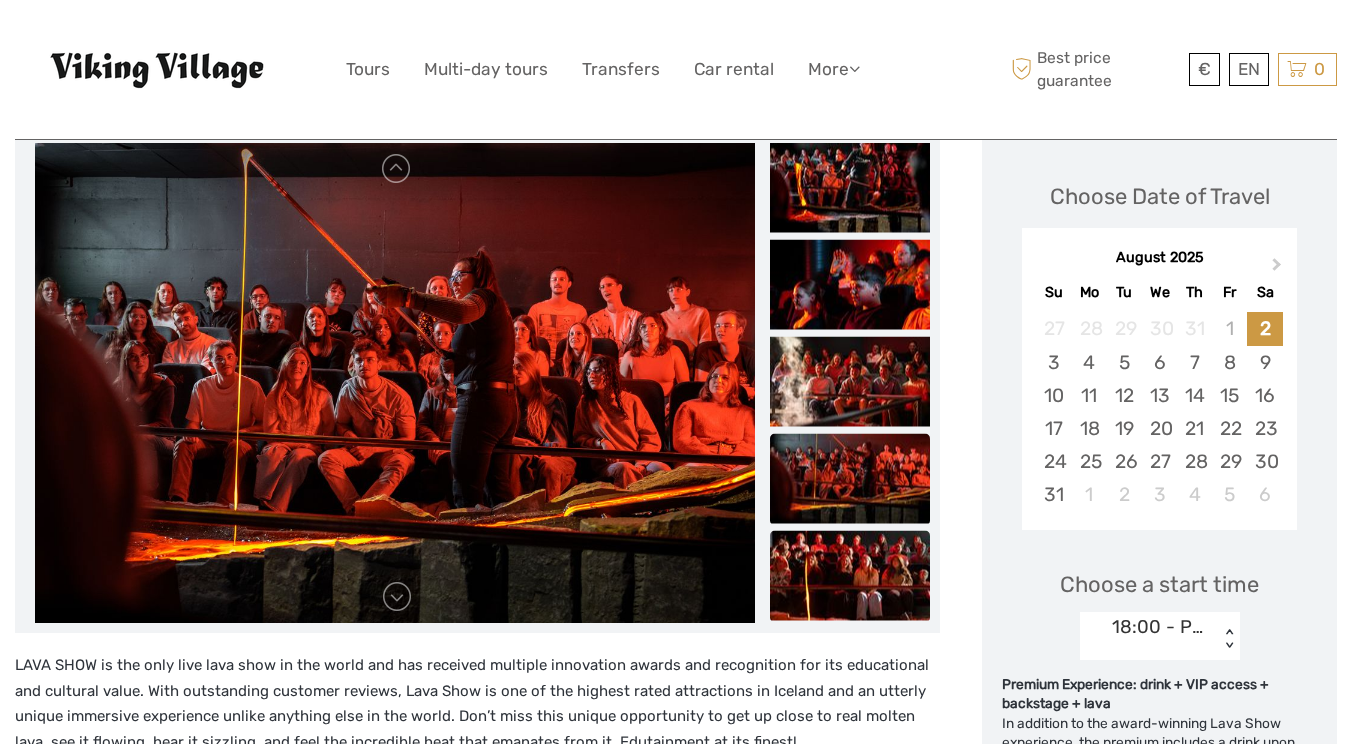 click at bounding box center [850, 576] 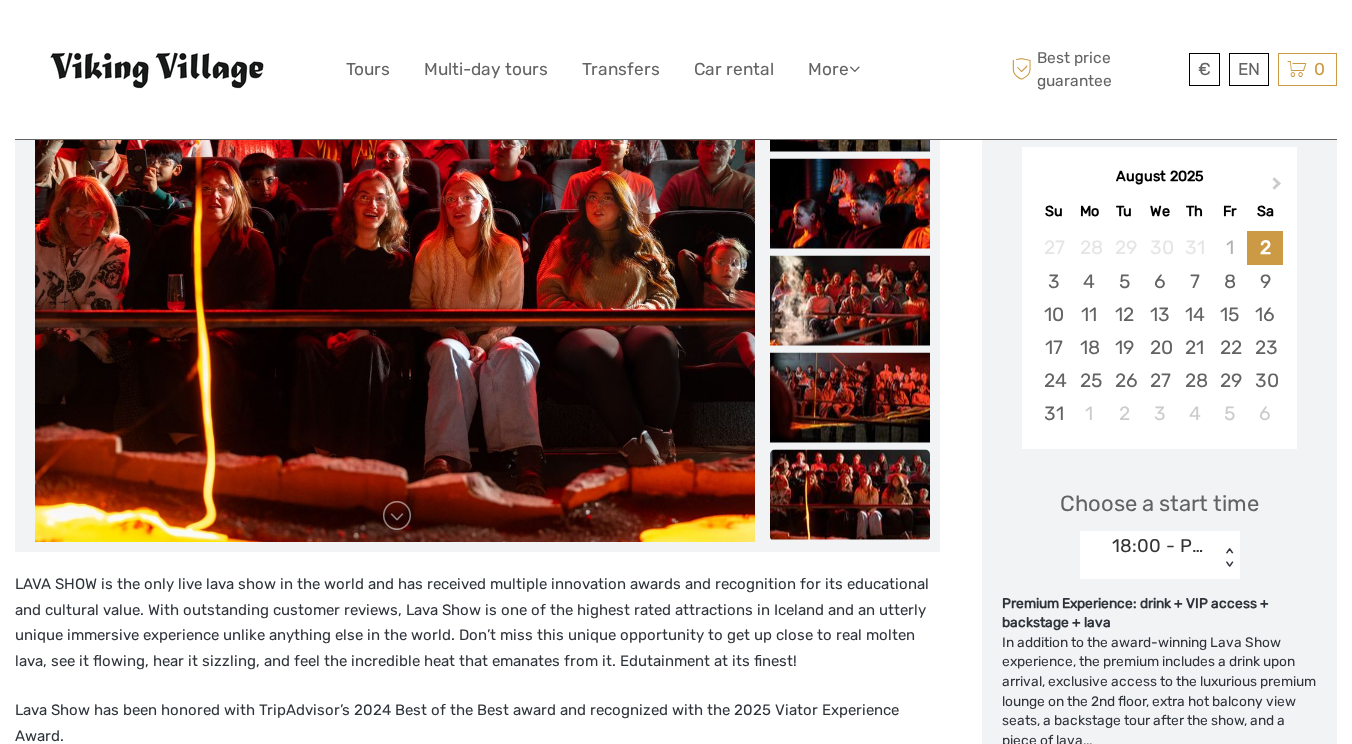 scroll, scrollTop: 371, scrollLeft: 0, axis: vertical 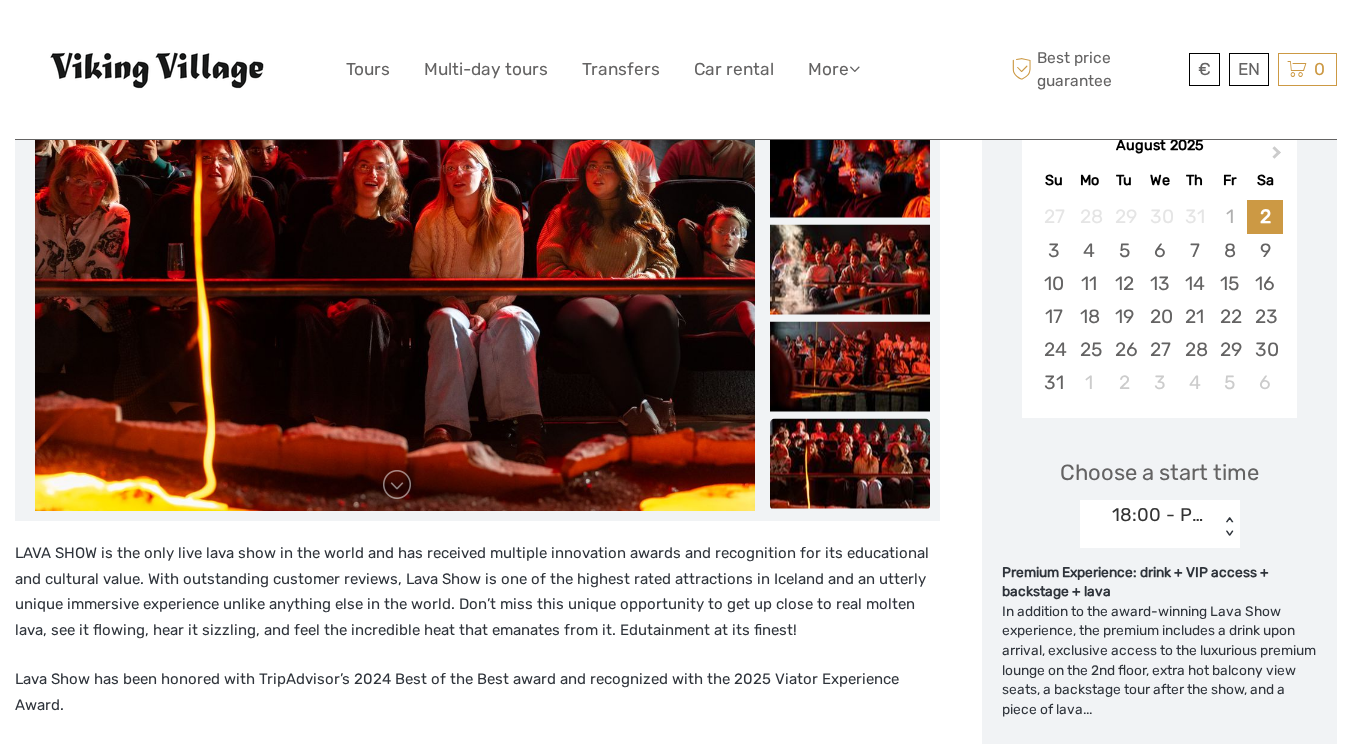 click at bounding box center [850, 464] 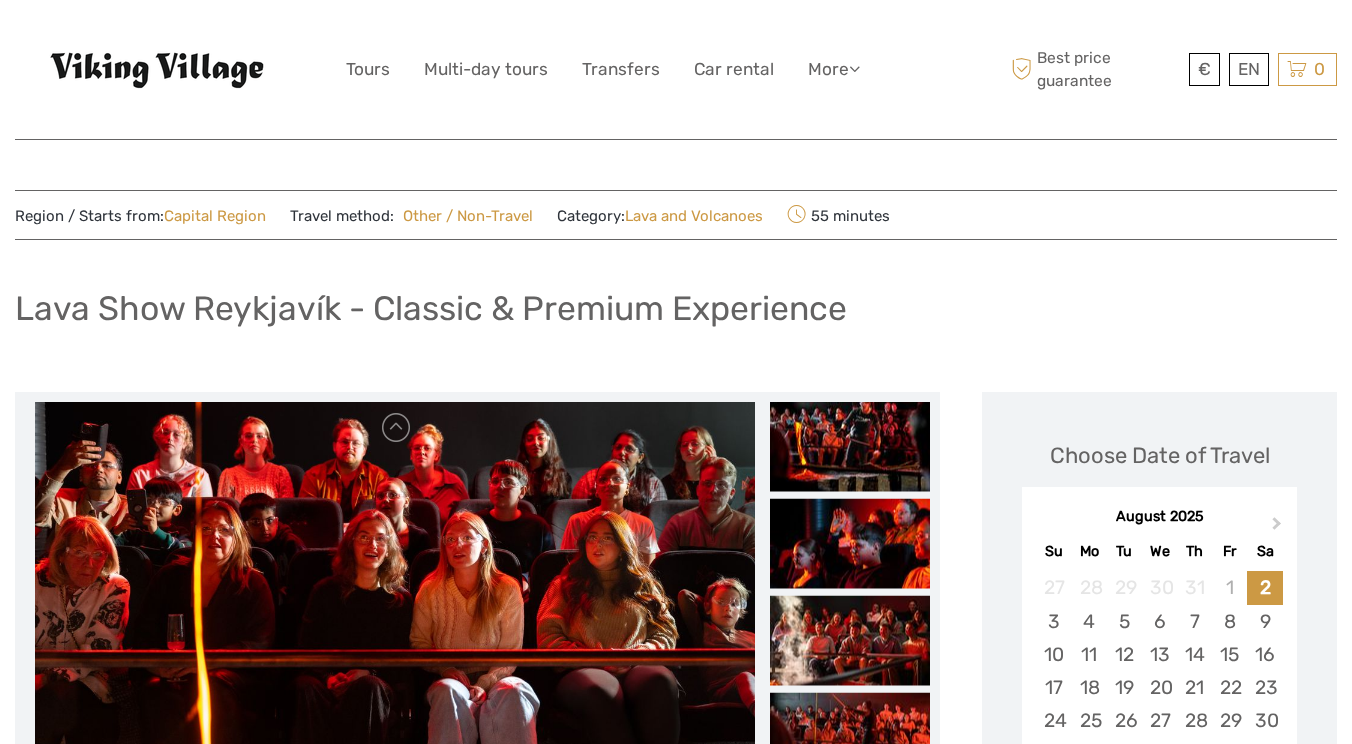 scroll, scrollTop: 0, scrollLeft: 0, axis: both 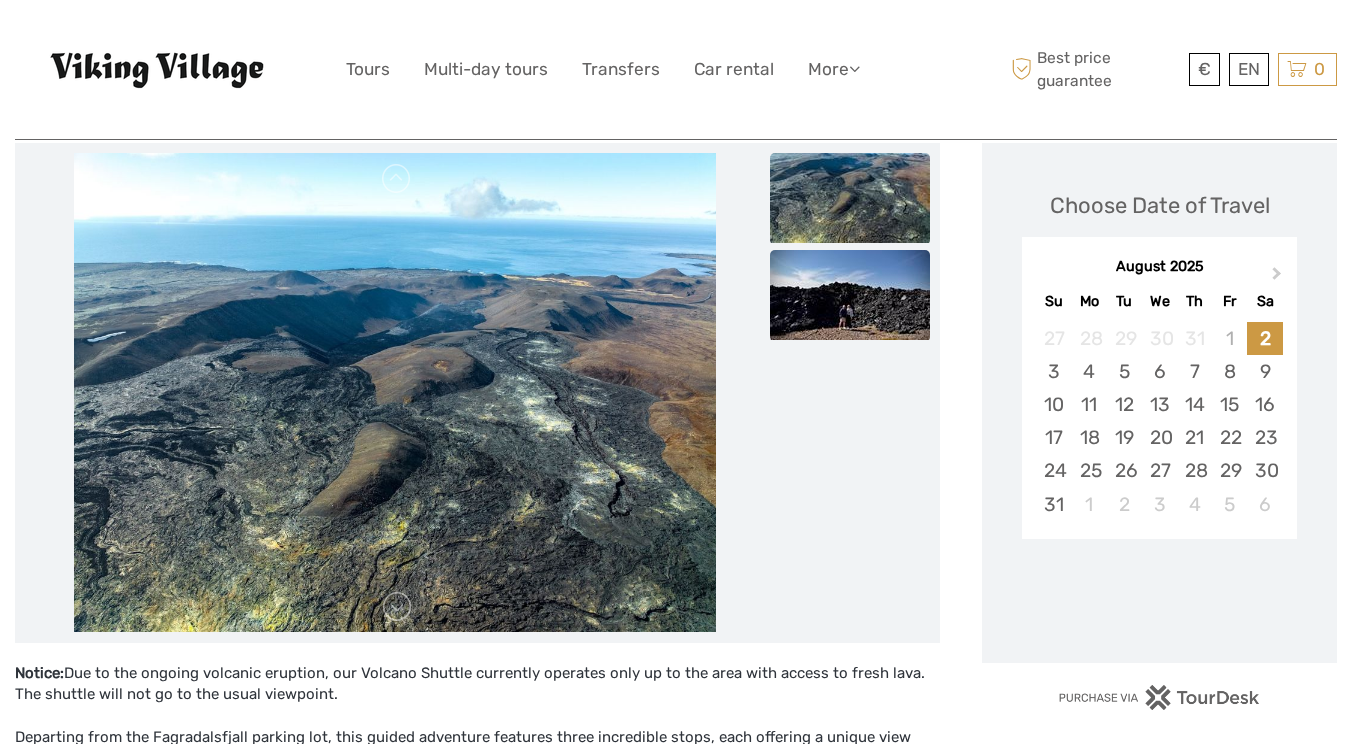 click at bounding box center (850, 295) 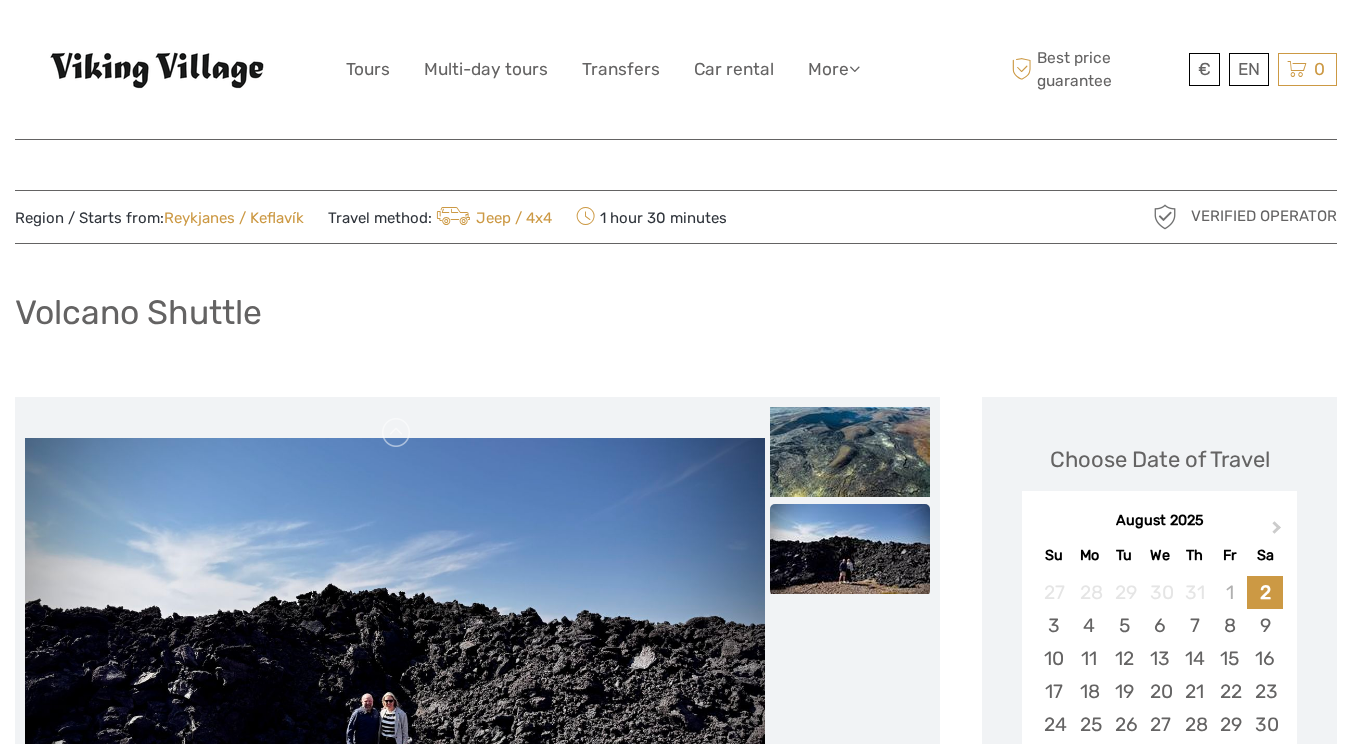 scroll, scrollTop: 0, scrollLeft: 0, axis: both 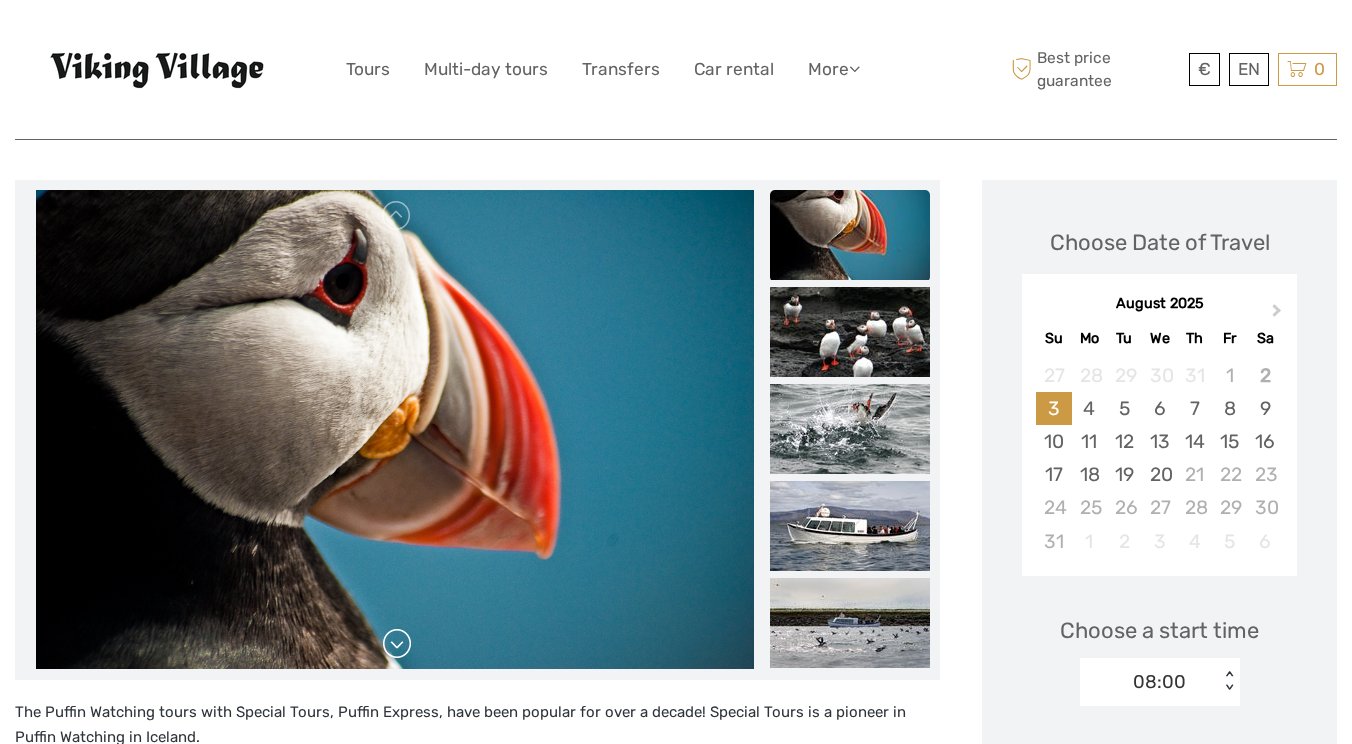 click at bounding box center (397, 644) 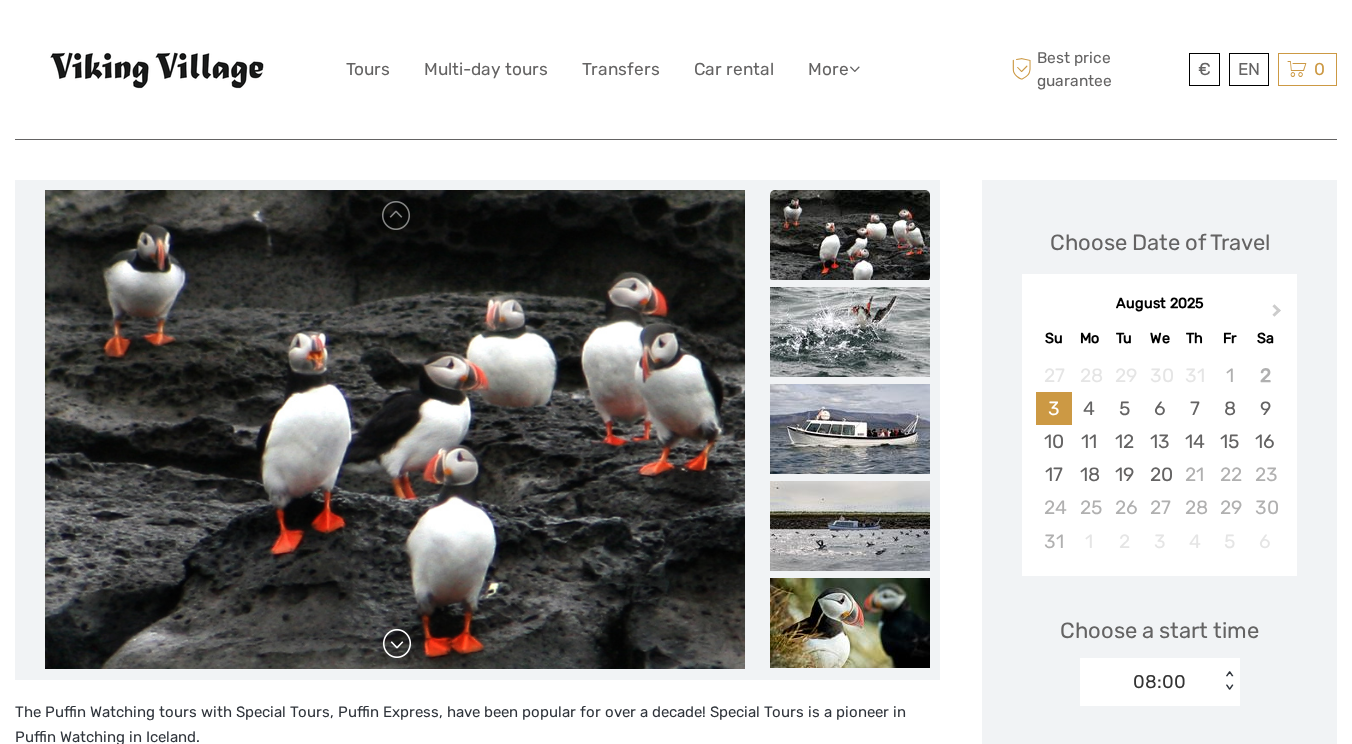 click at bounding box center [397, 644] 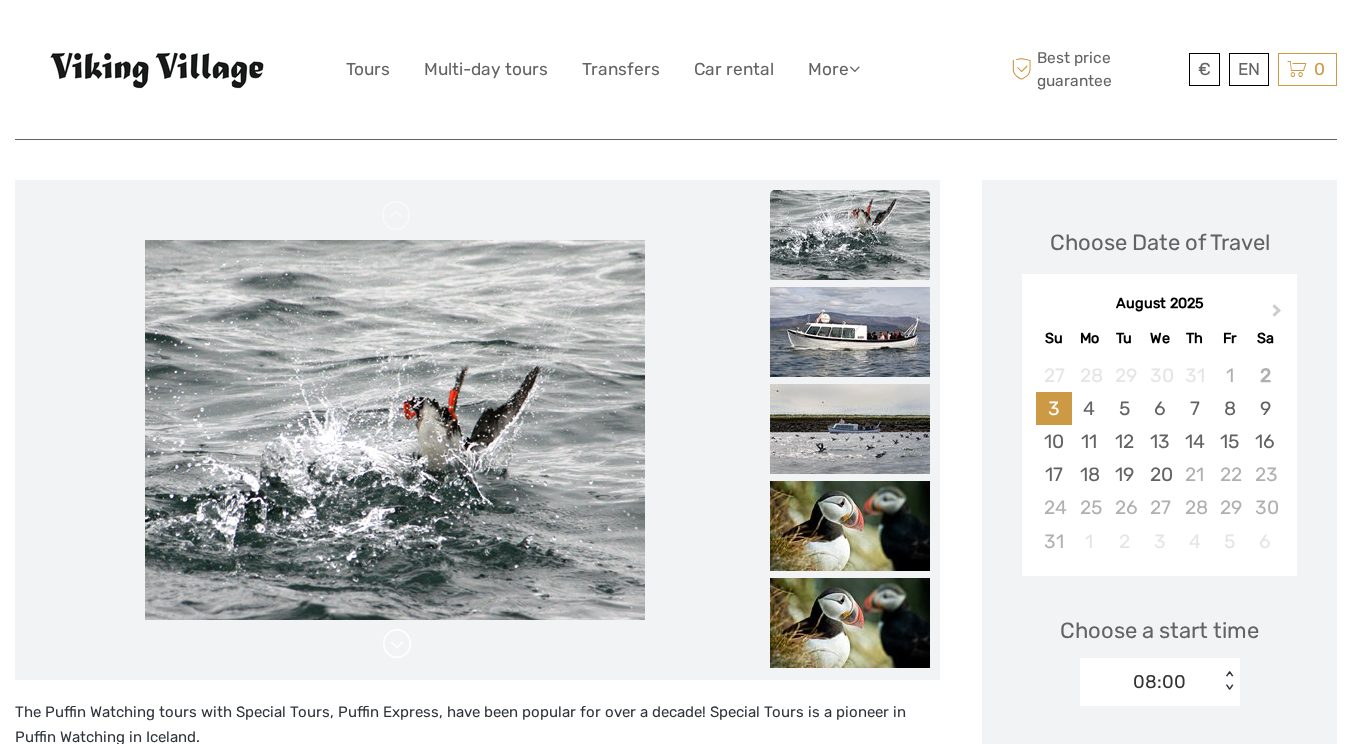 click at bounding box center [397, 644] 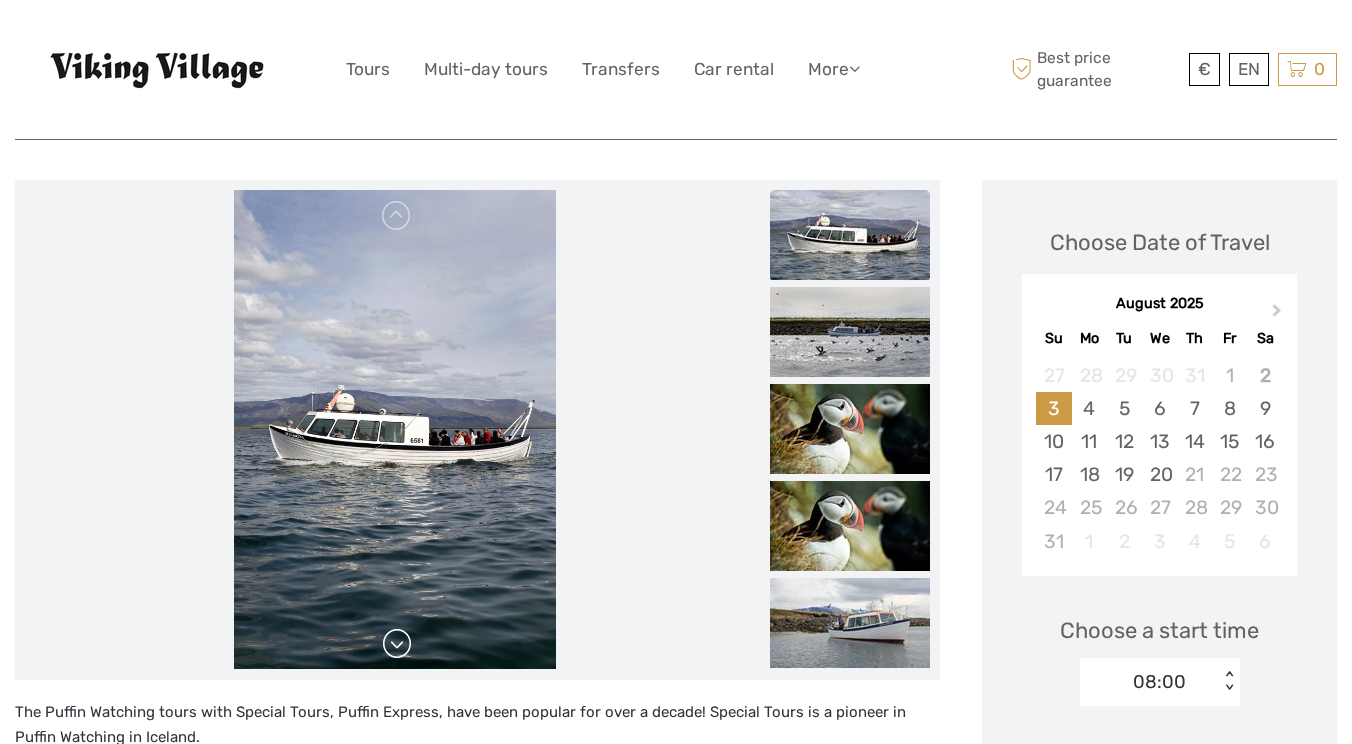 click at bounding box center [397, 644] 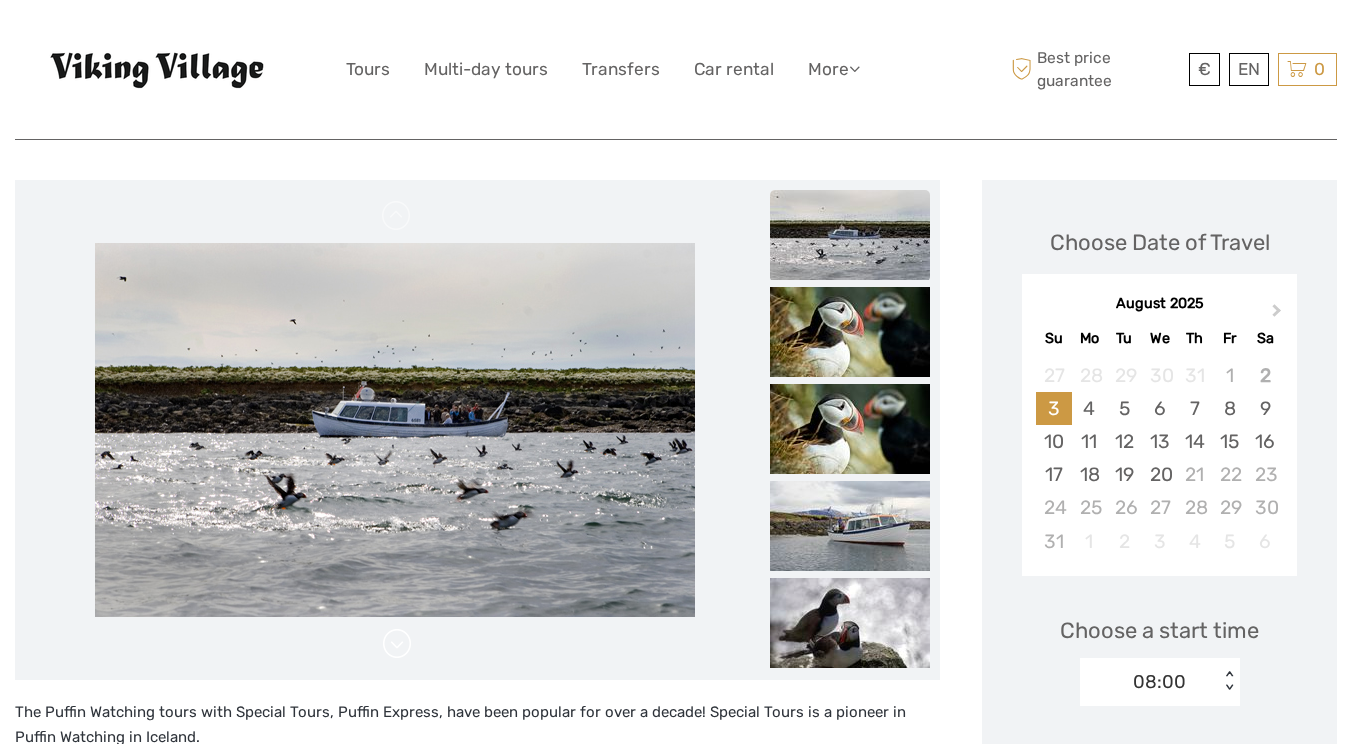 click at bounding box center (397, 644) 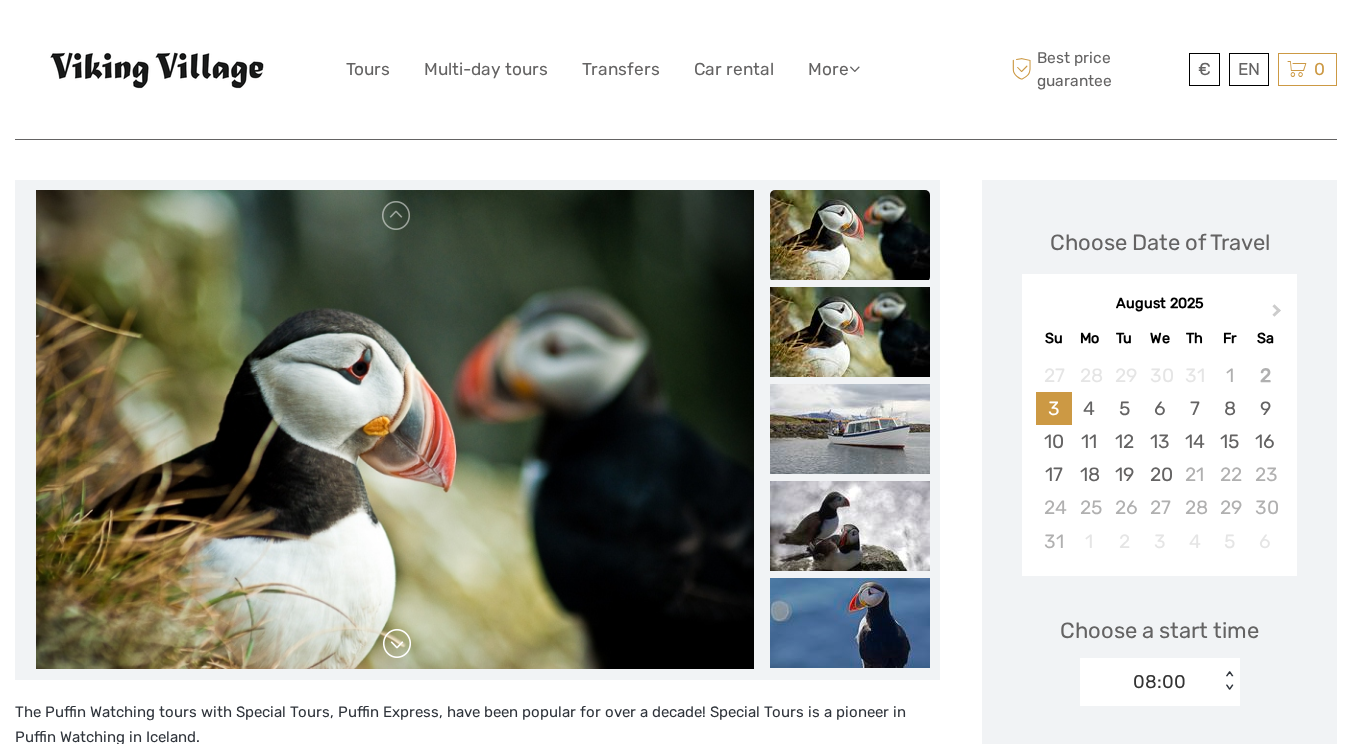 click at bounding box center (397, 644) 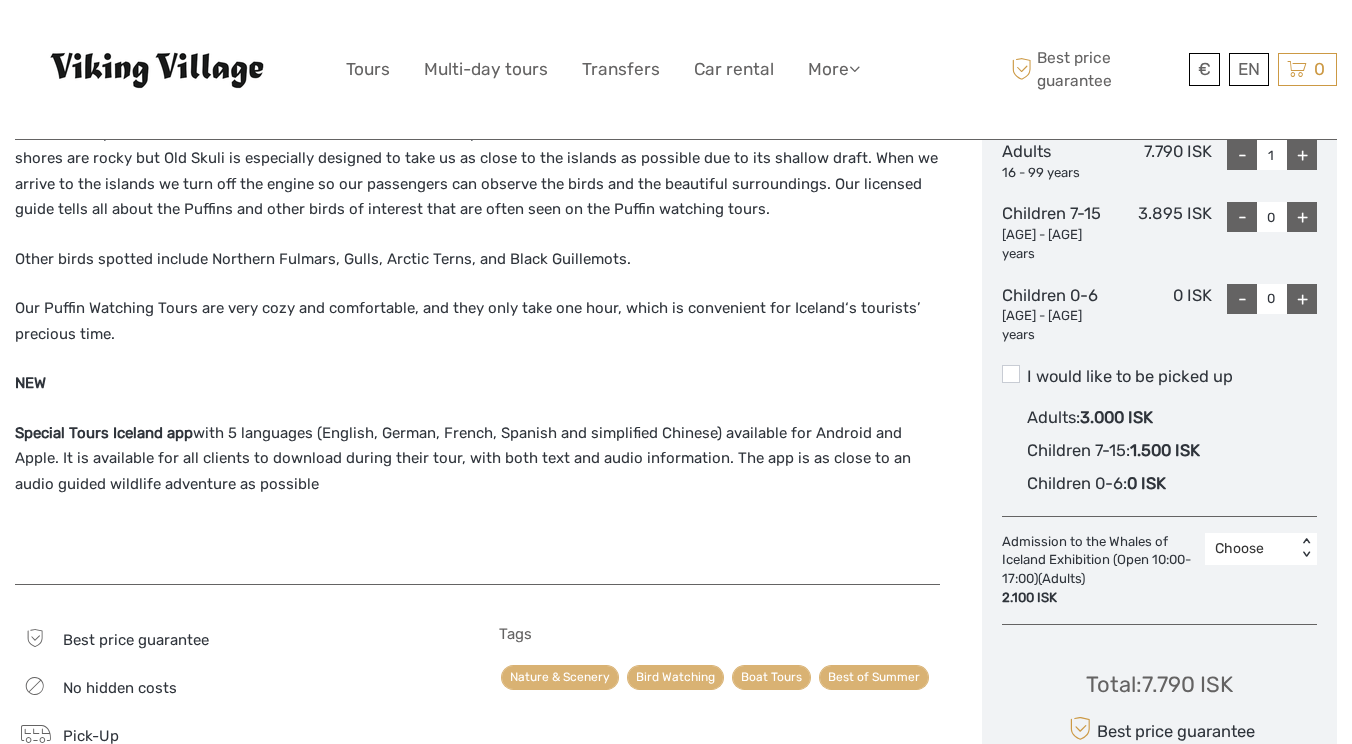 scroll, scrollTop: 990, scrollLeft: 0, axis: vertical 